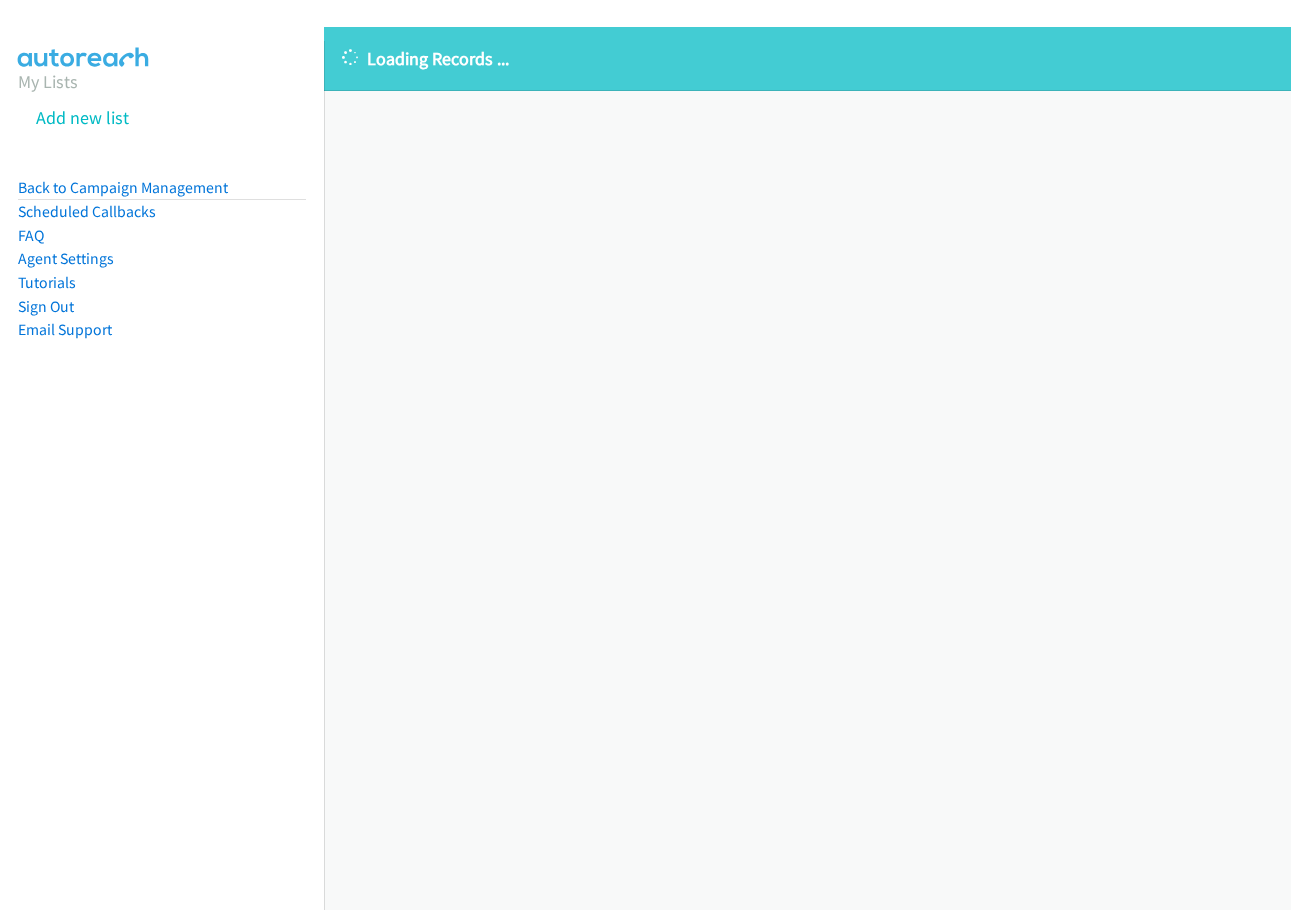 scroll, scrollTop: 0, scrollLeft: 0, axis: both 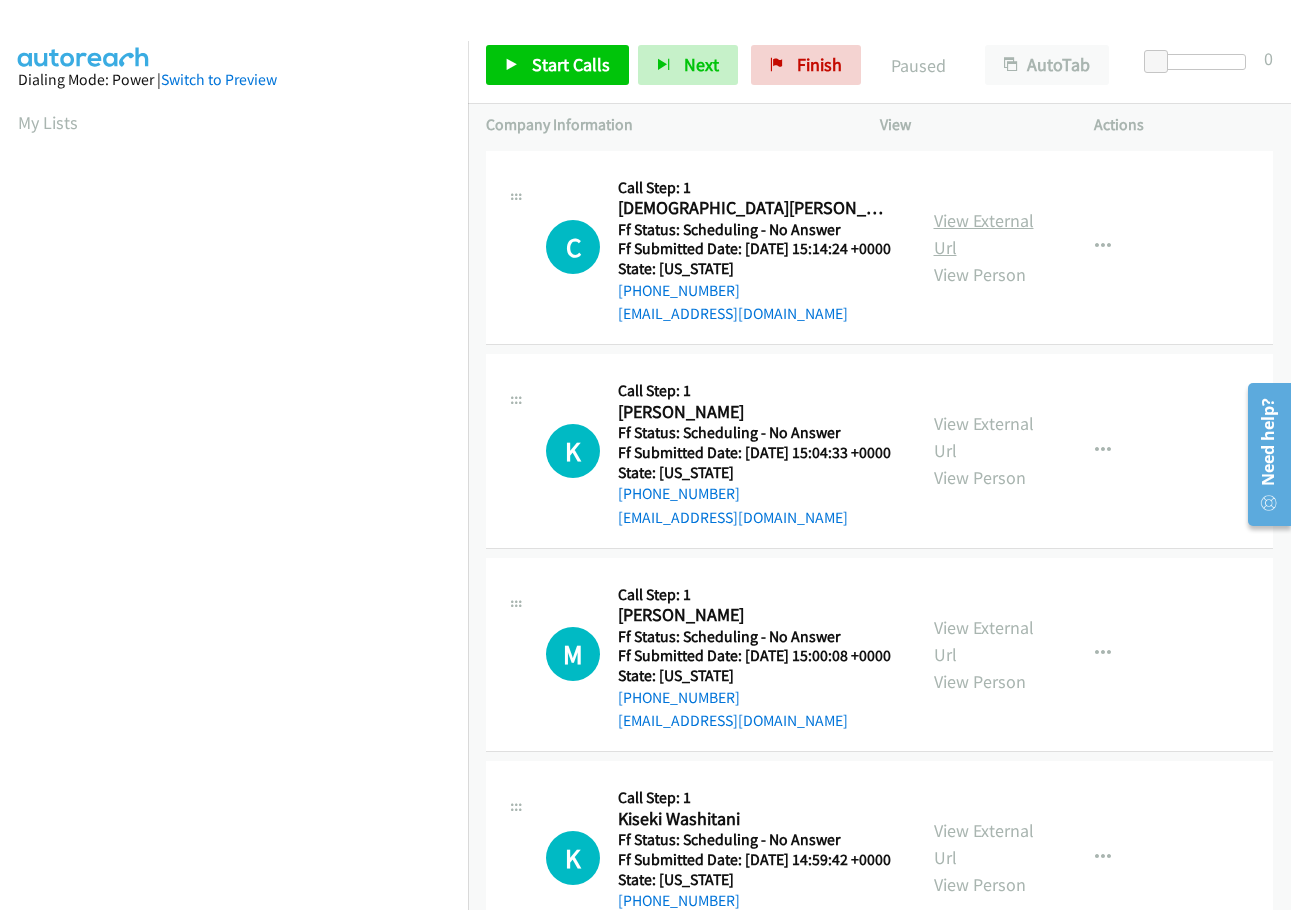 click on "View External Url" at bounding box center (984, 234) 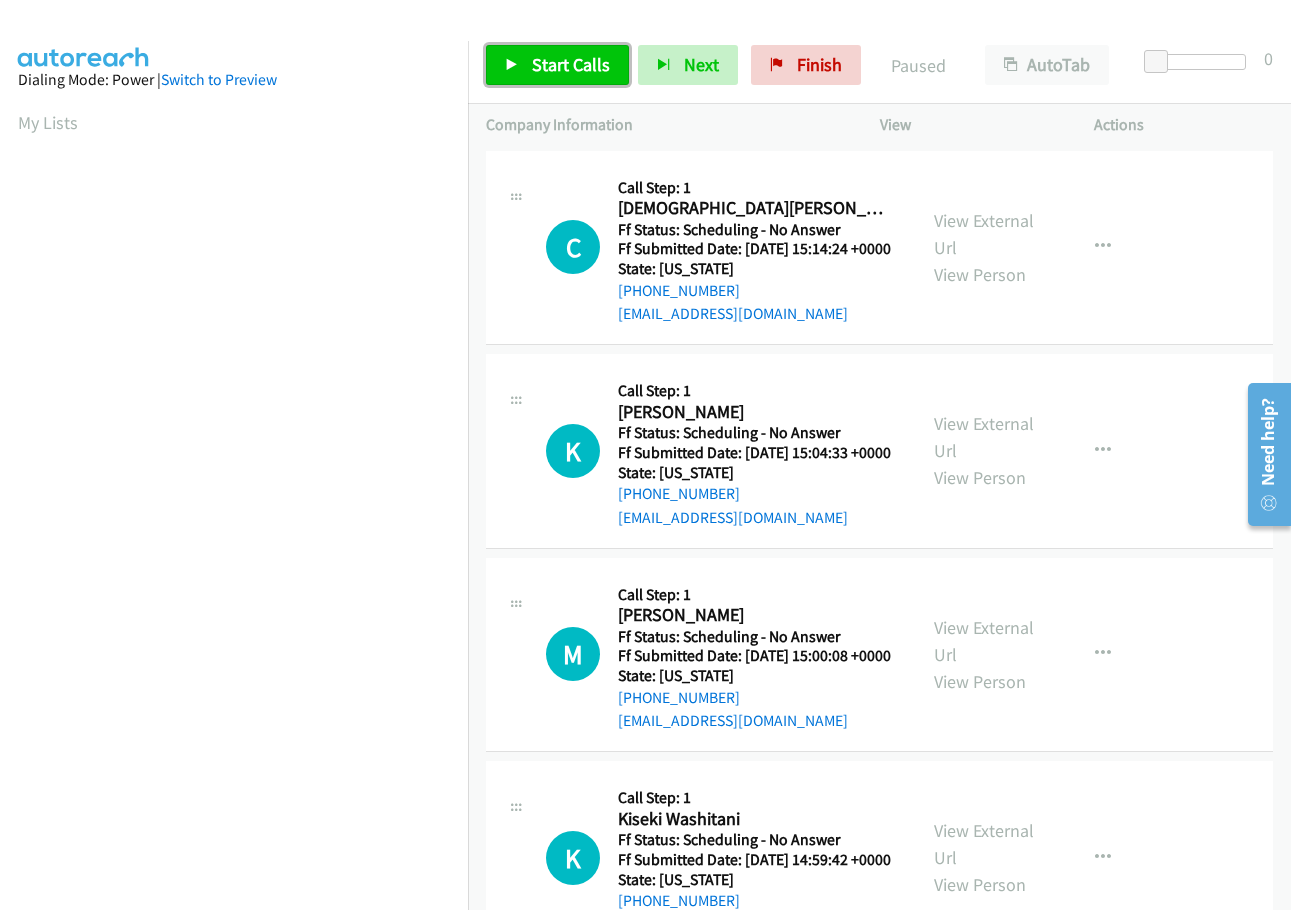 click on "Start Calls" at bounding box center [557, 65] 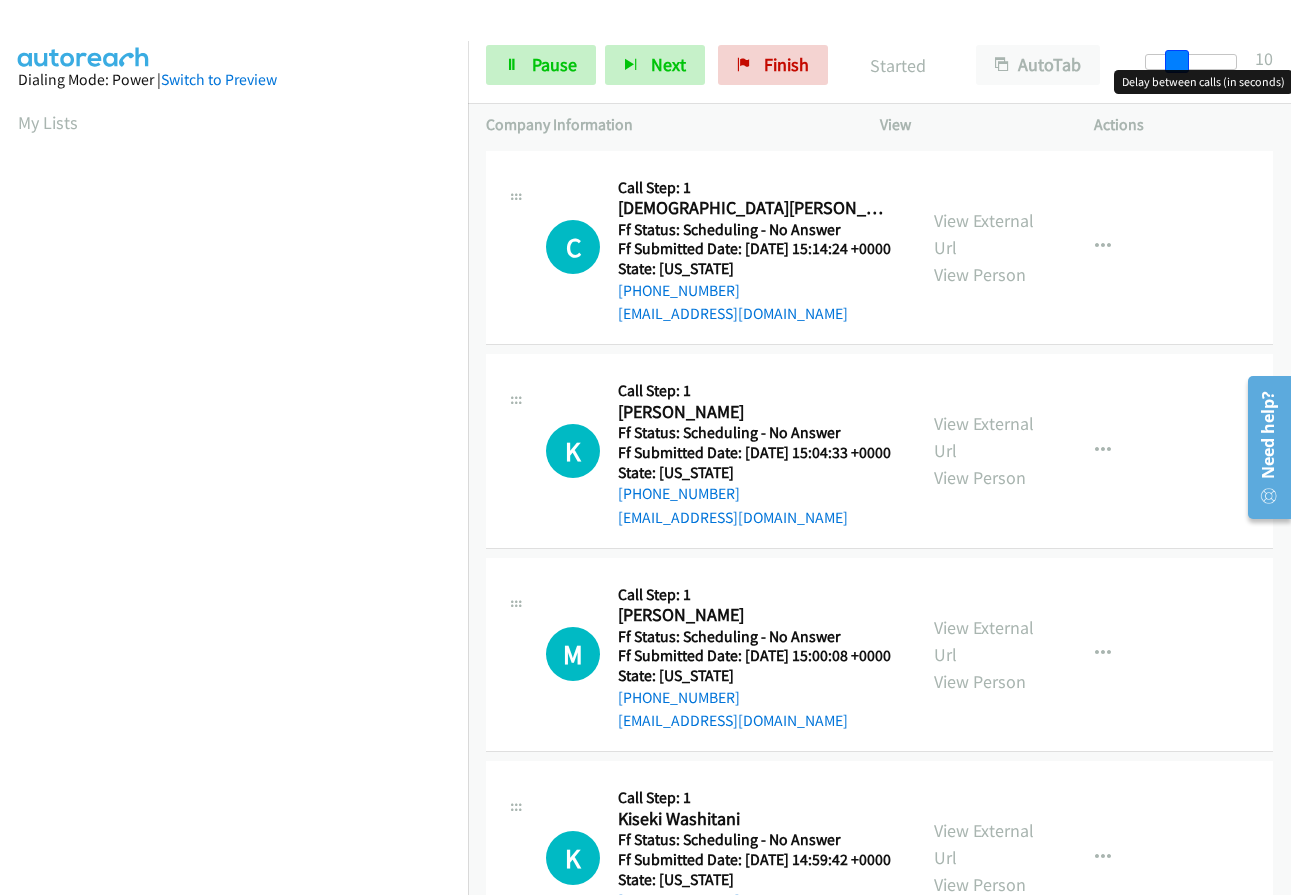 drag, startPoint x: 1155, startPoint y: 54, endPoint x: 1186, endPoint y: 61, distance: 31.780497 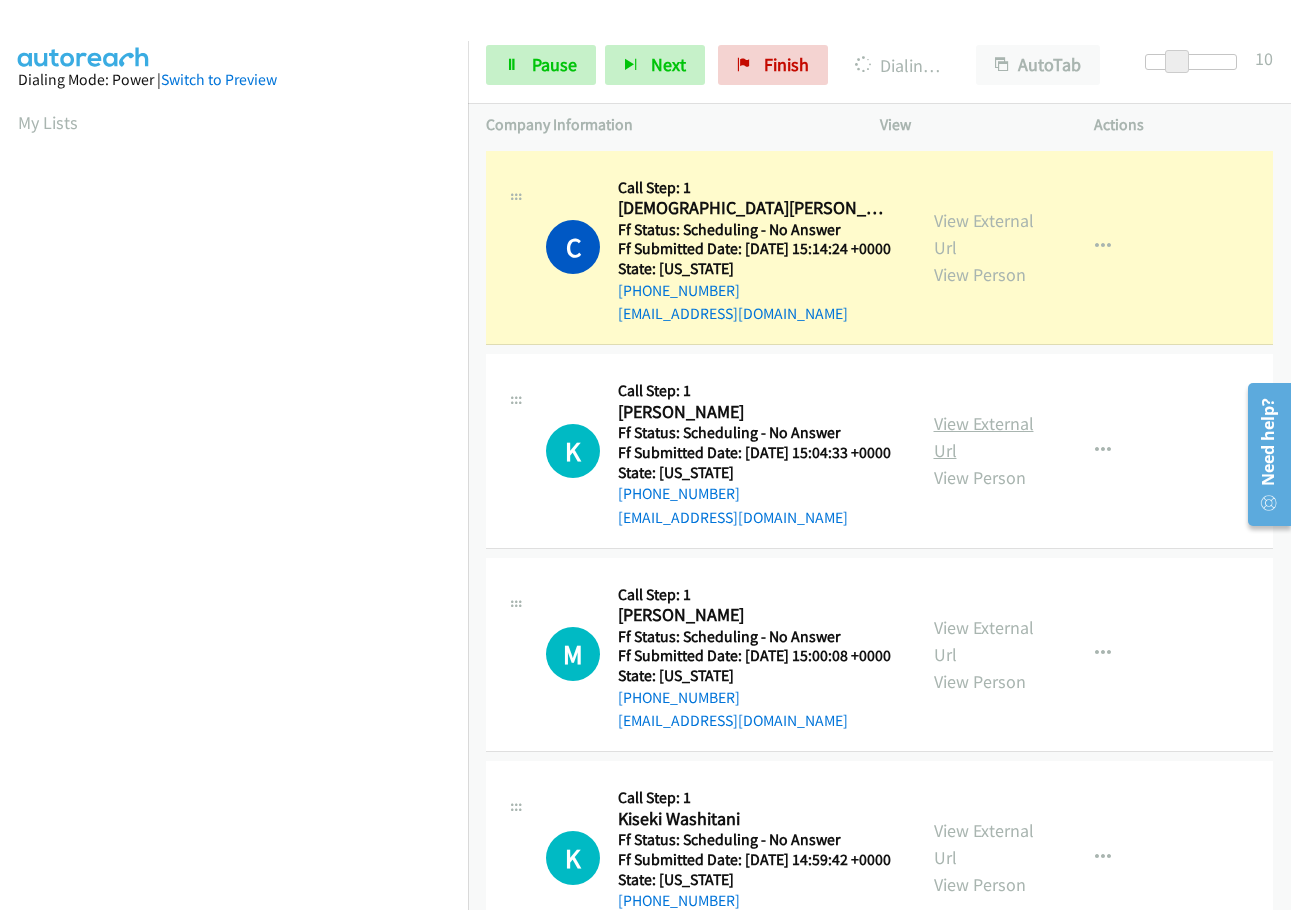 click on "View External Url" at bounding box center [984, 437] 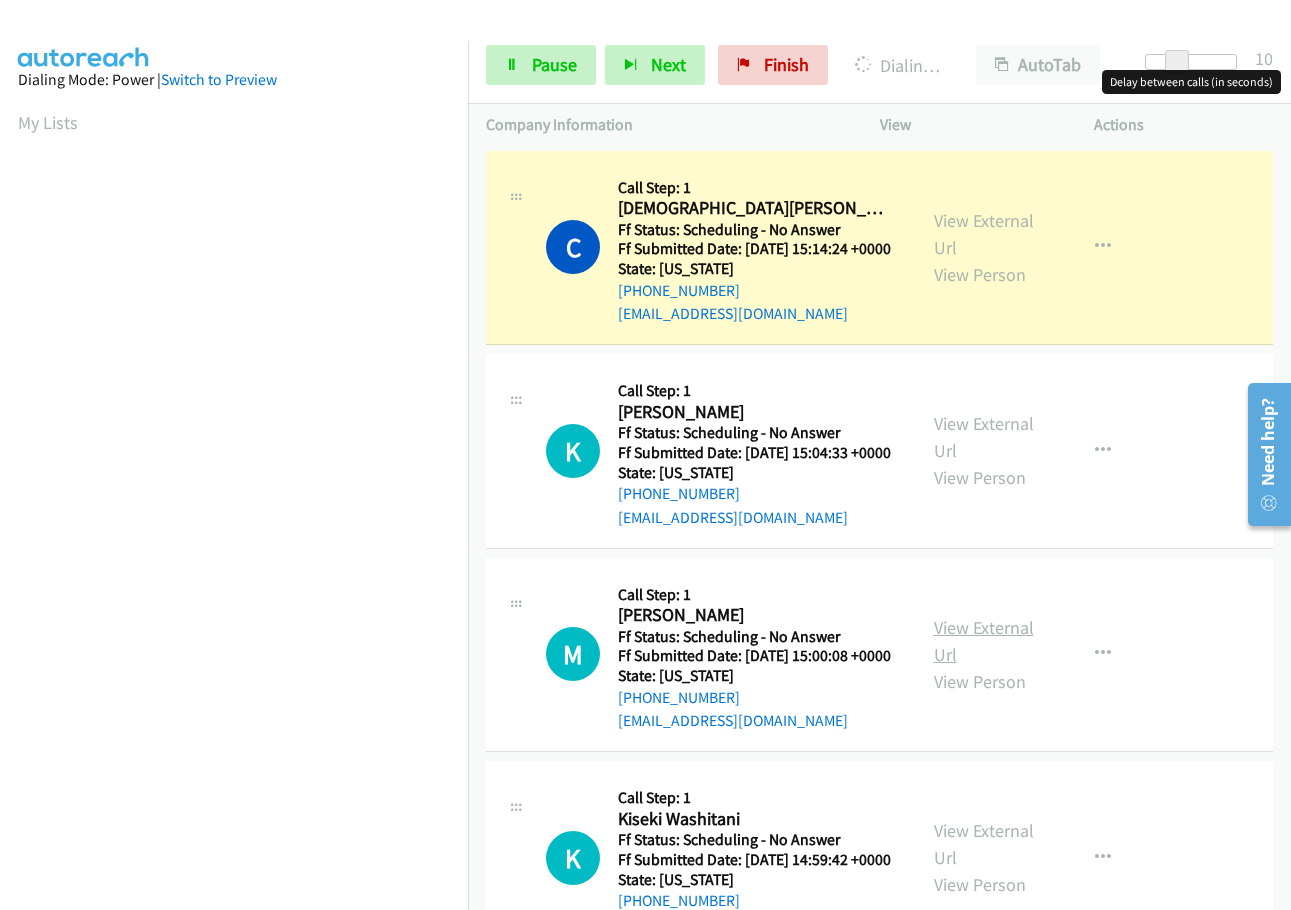 click on "View External Url" at bounding box center [984, 641] 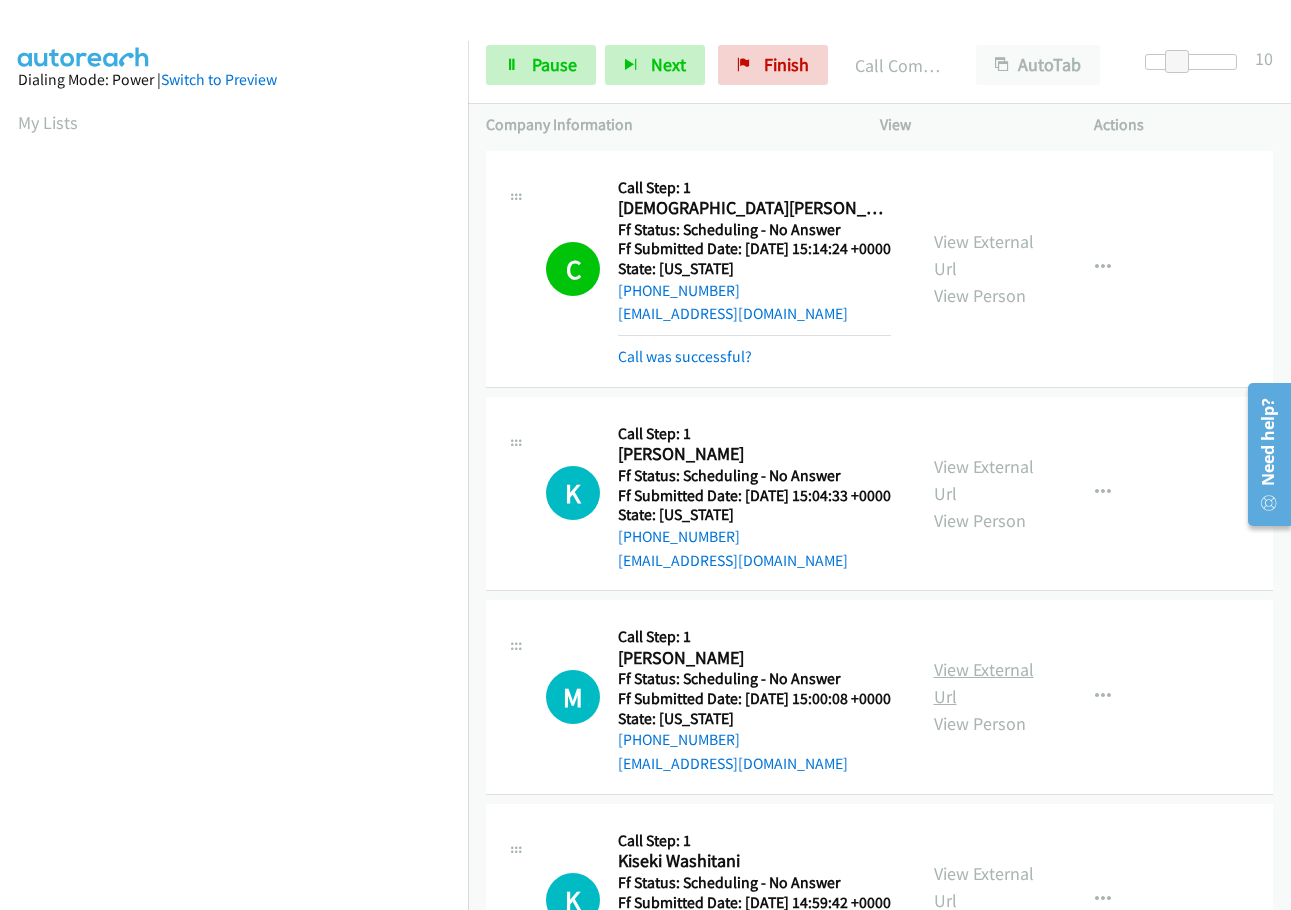 scroll, scrollTop: 212, scrollLeft: 0, axis: vertical 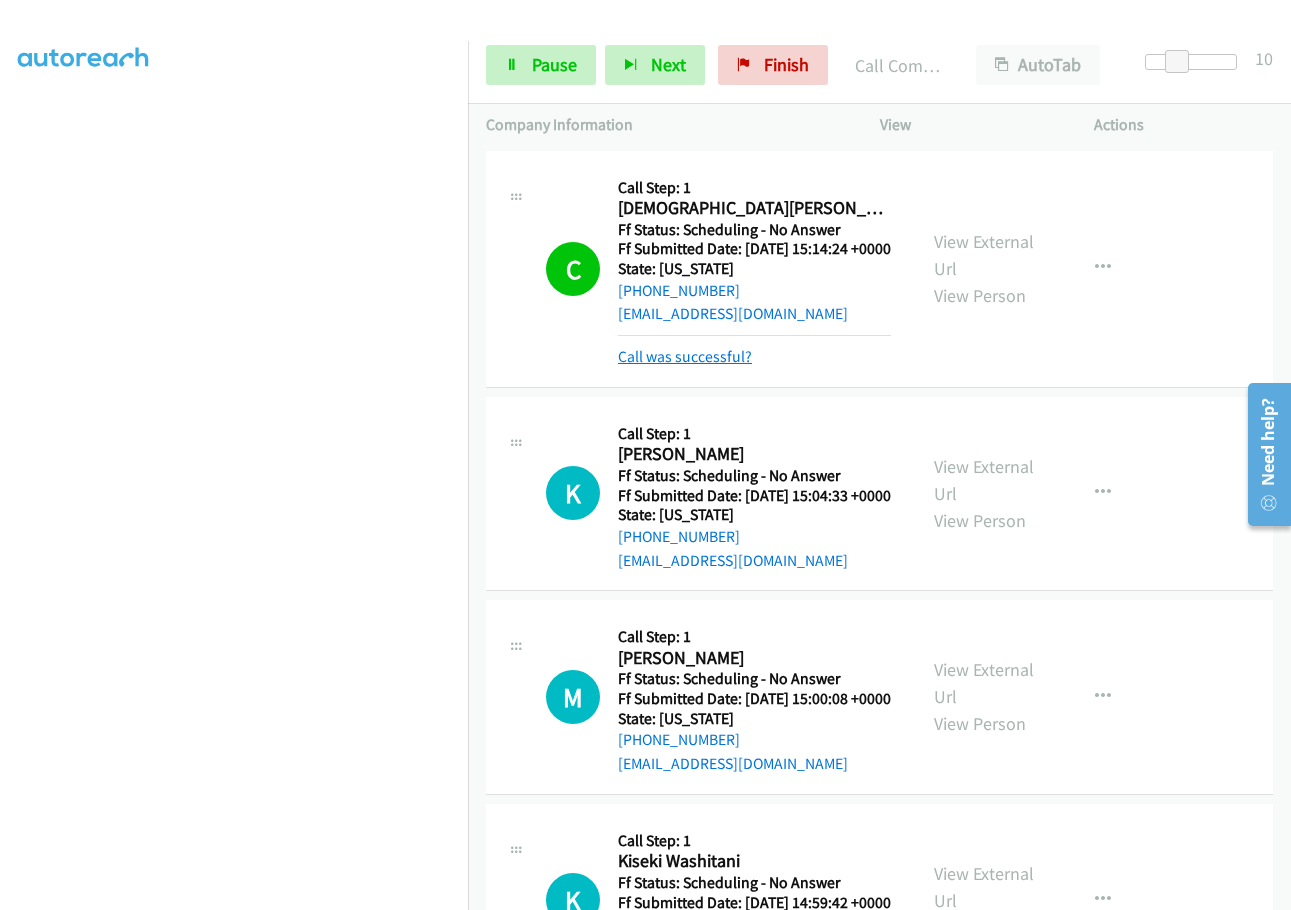click on "Call was successful?" at bounding box center [685, 356] 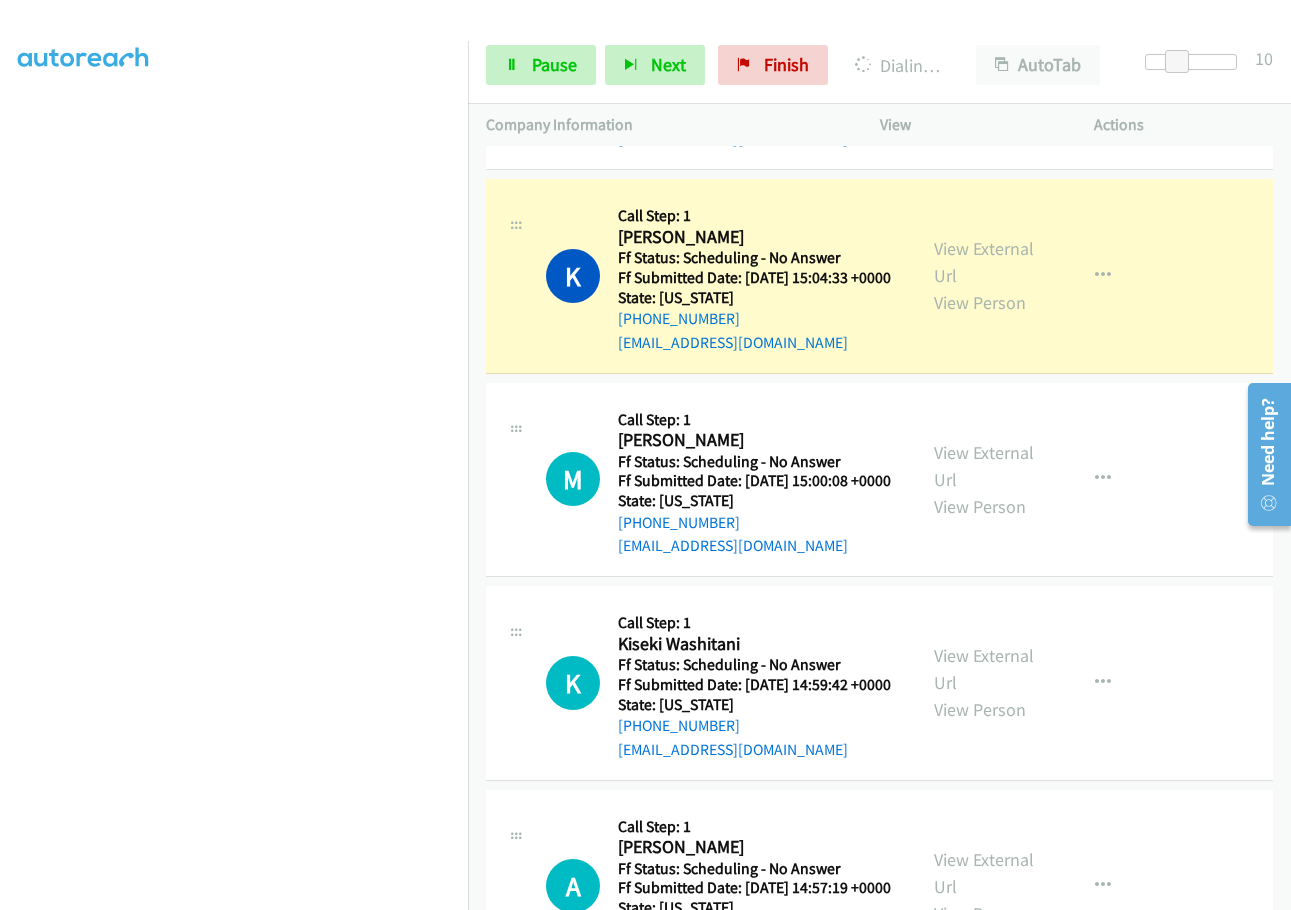 scroll, scrollTop: 300, scrollLeft: 0, axis: vertical 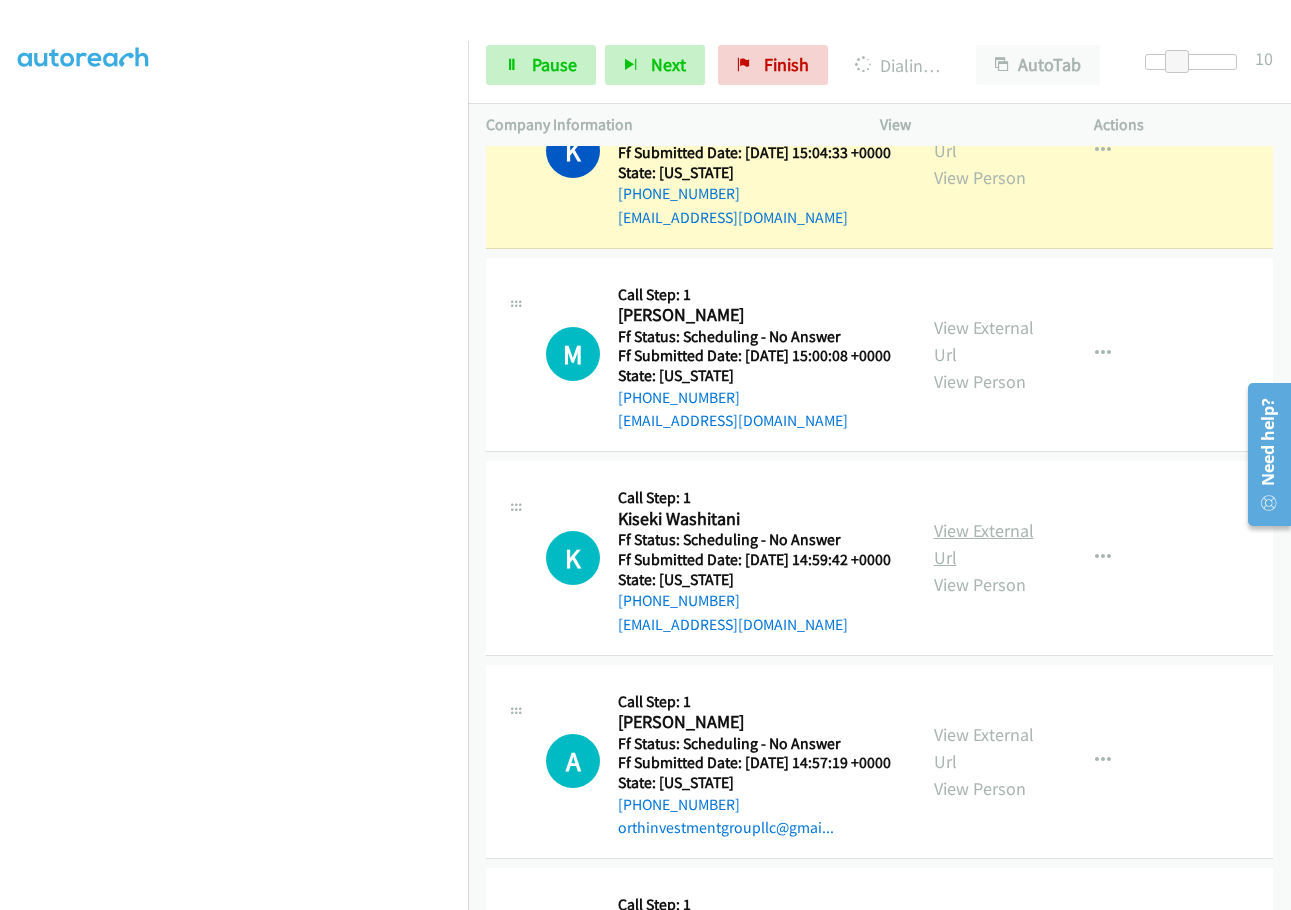 click on "View External Url" at bounding box center (984, 544) 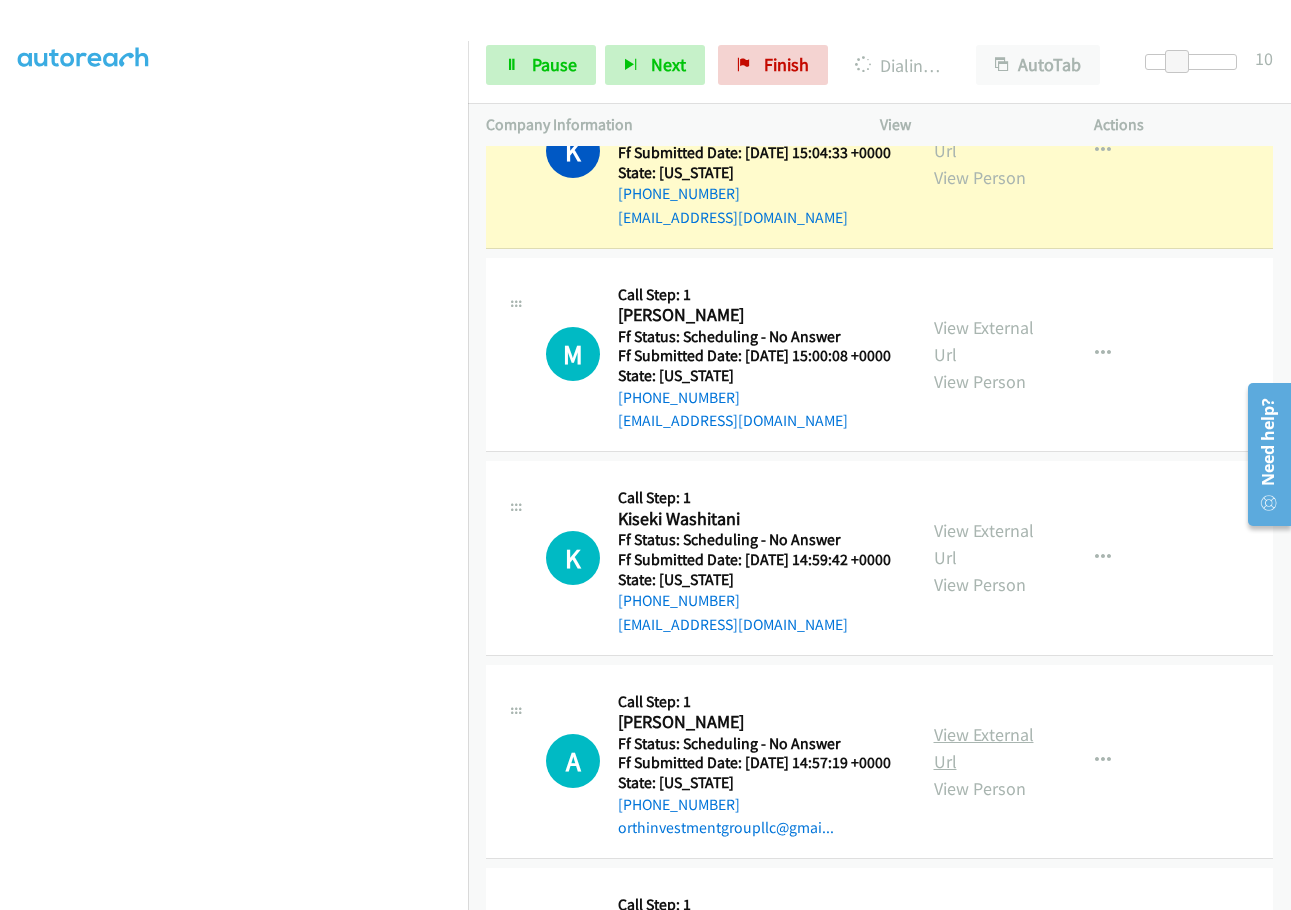click on "View External Url" at bounding box center (984, 748) 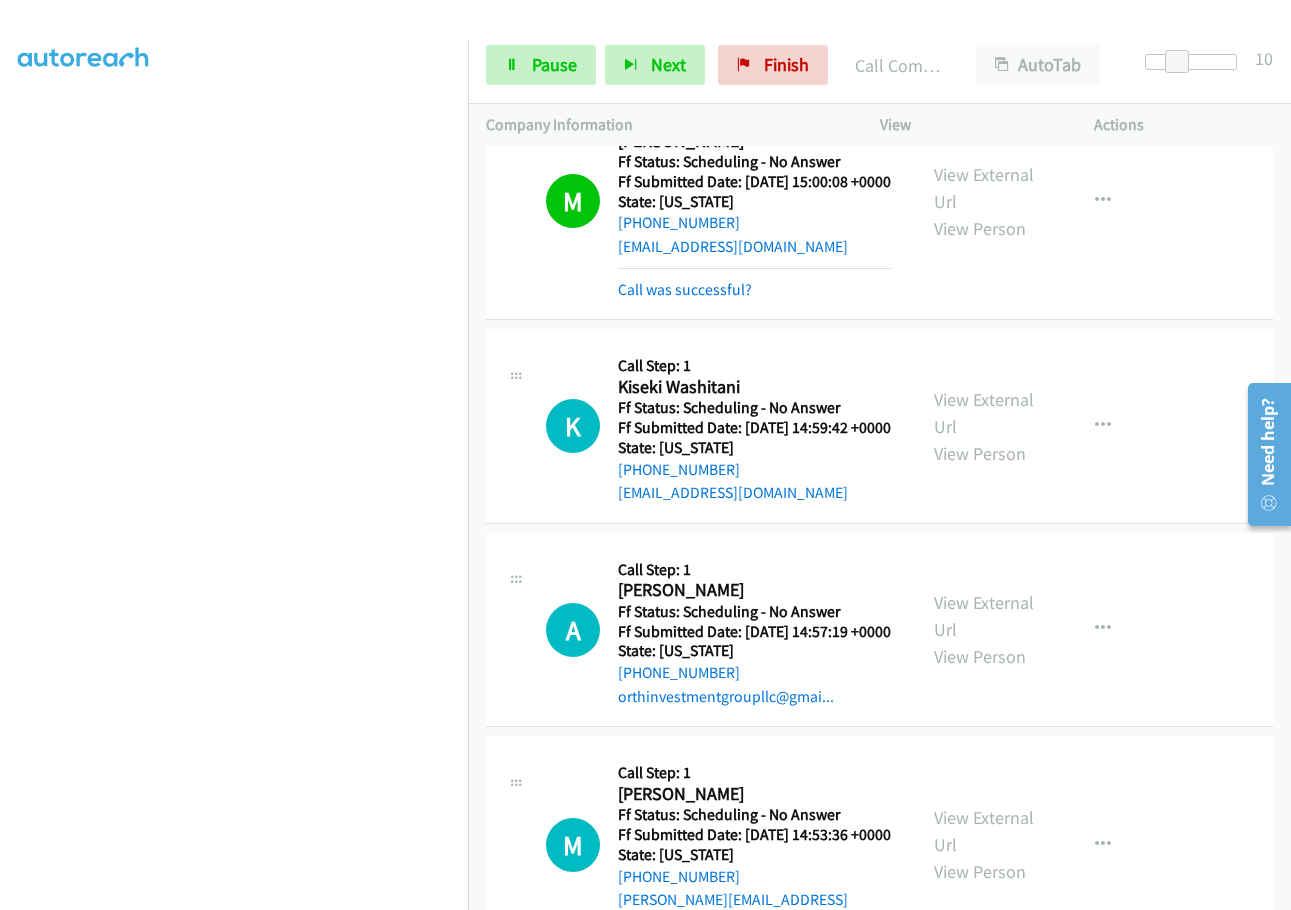scroll, scrollTop: 522, scrollLeft: 0, axis: vertical 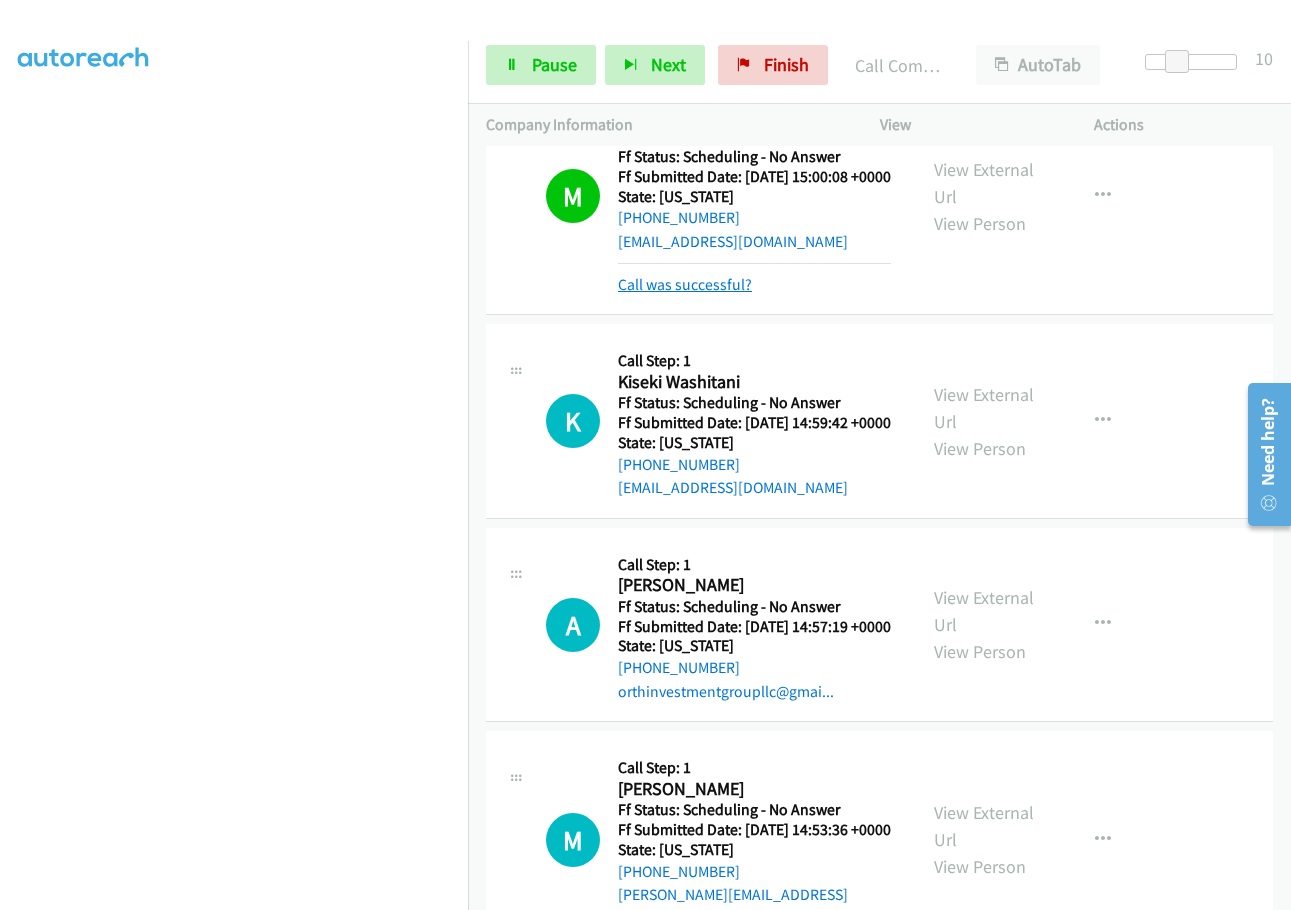 click on "Call was successful?" at bounding box center (685, 284) 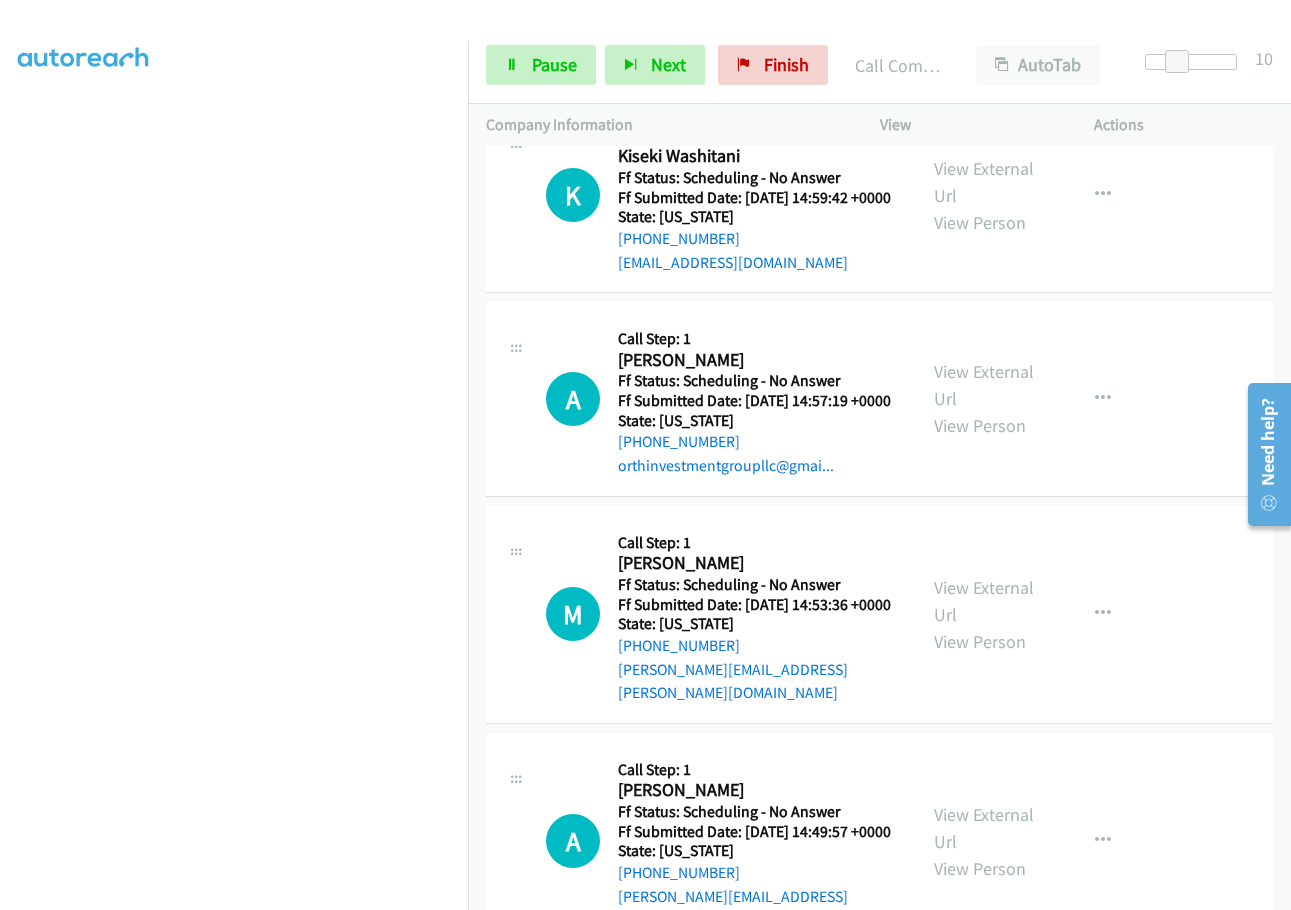 scroll, scrollTop: 722, scrollLeft: 0, axis: vertical 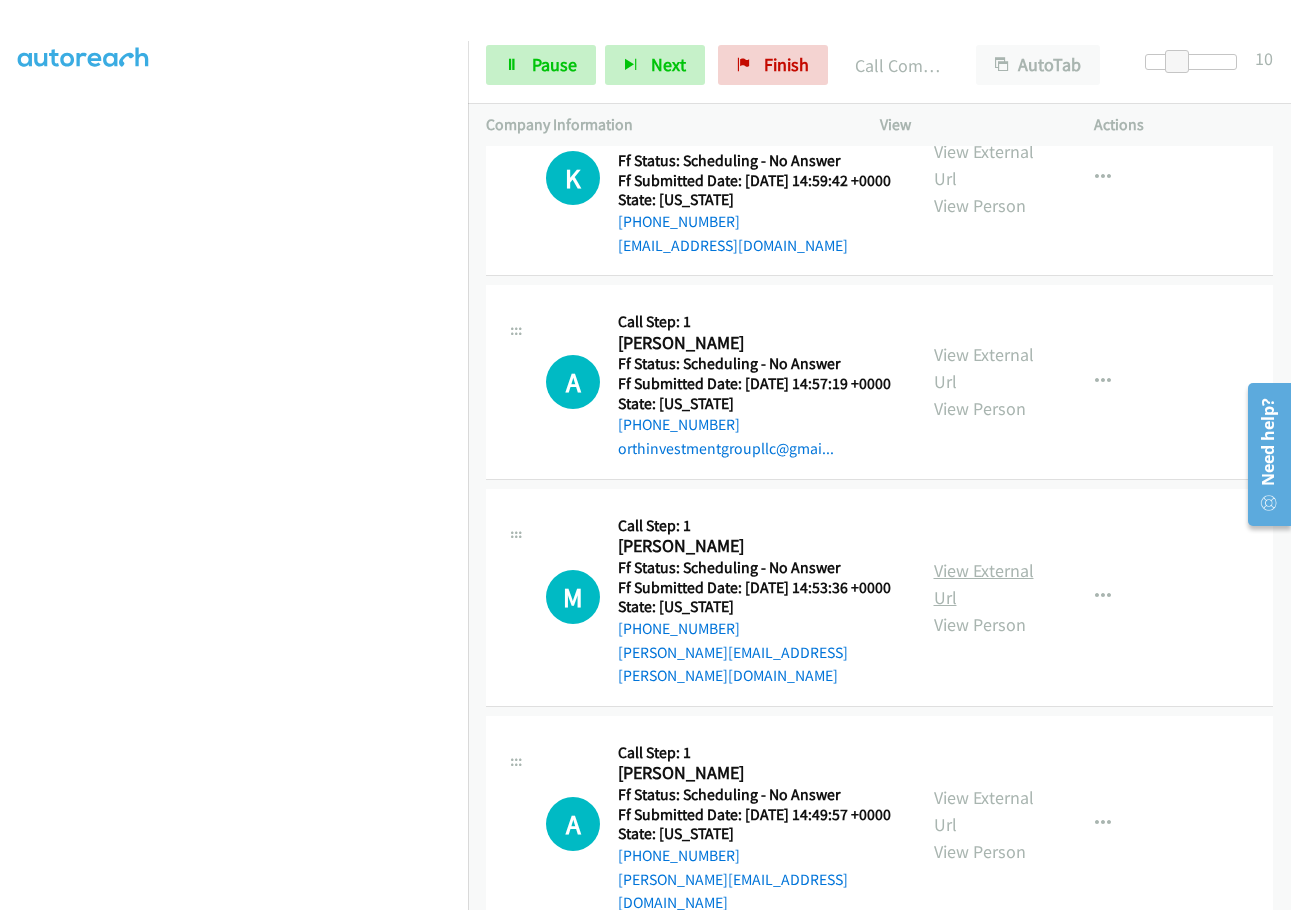 click on "View External Url" at bounding box center (984, 584) 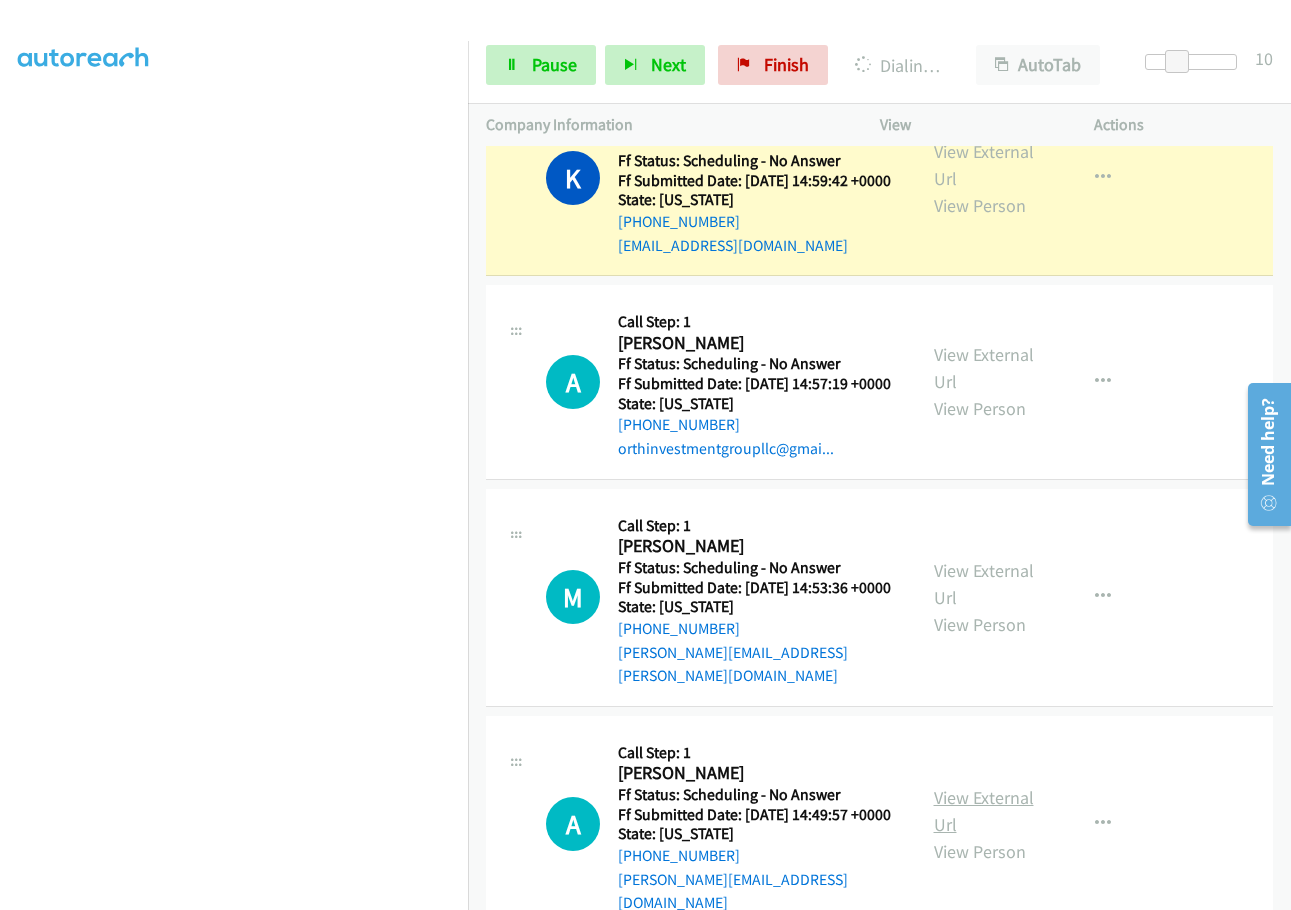 click on "View External Url" at bounding box center (984, 811) 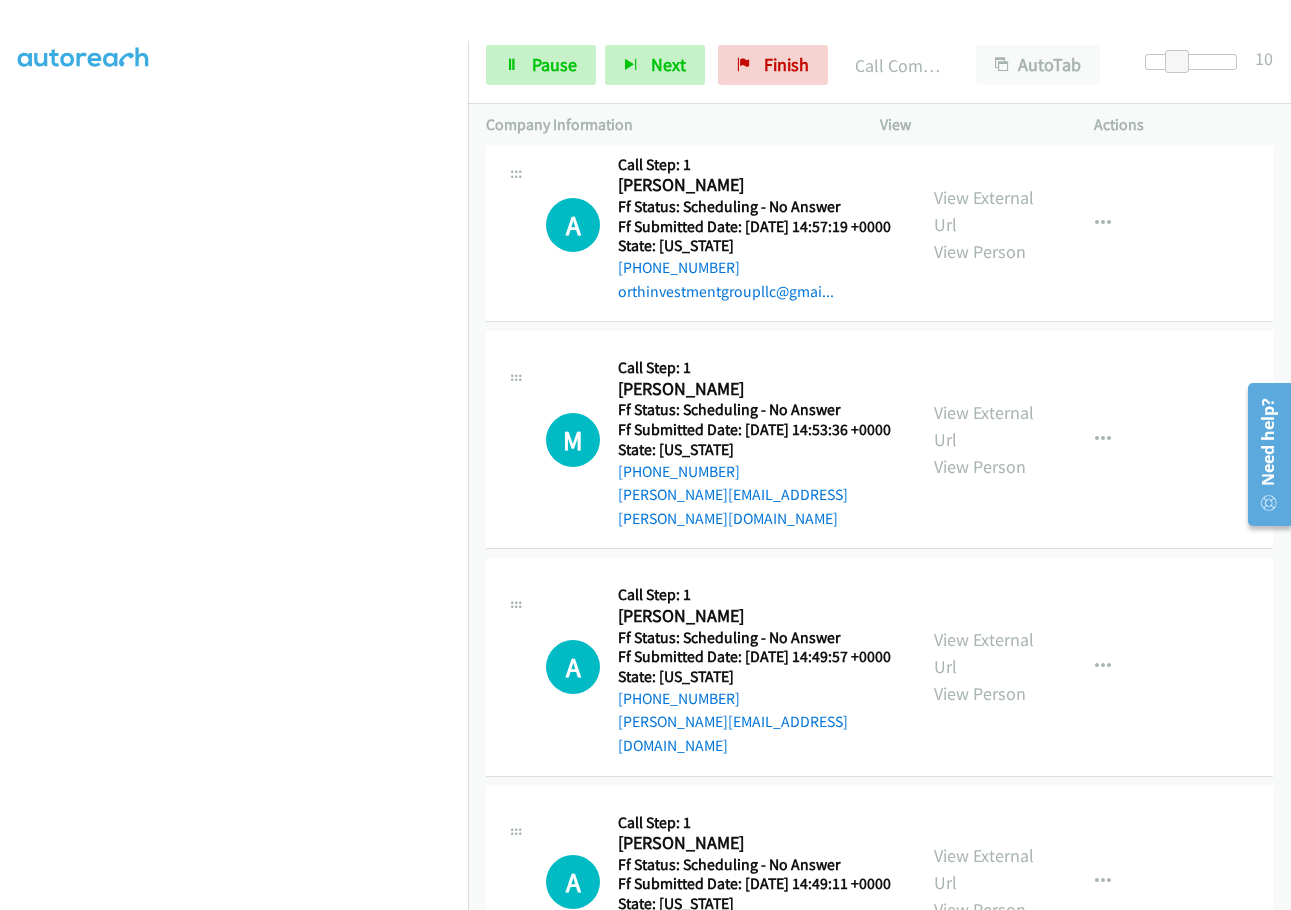 scroll, scrollTop: 1022, scrollLeft: 0, axis: vertical 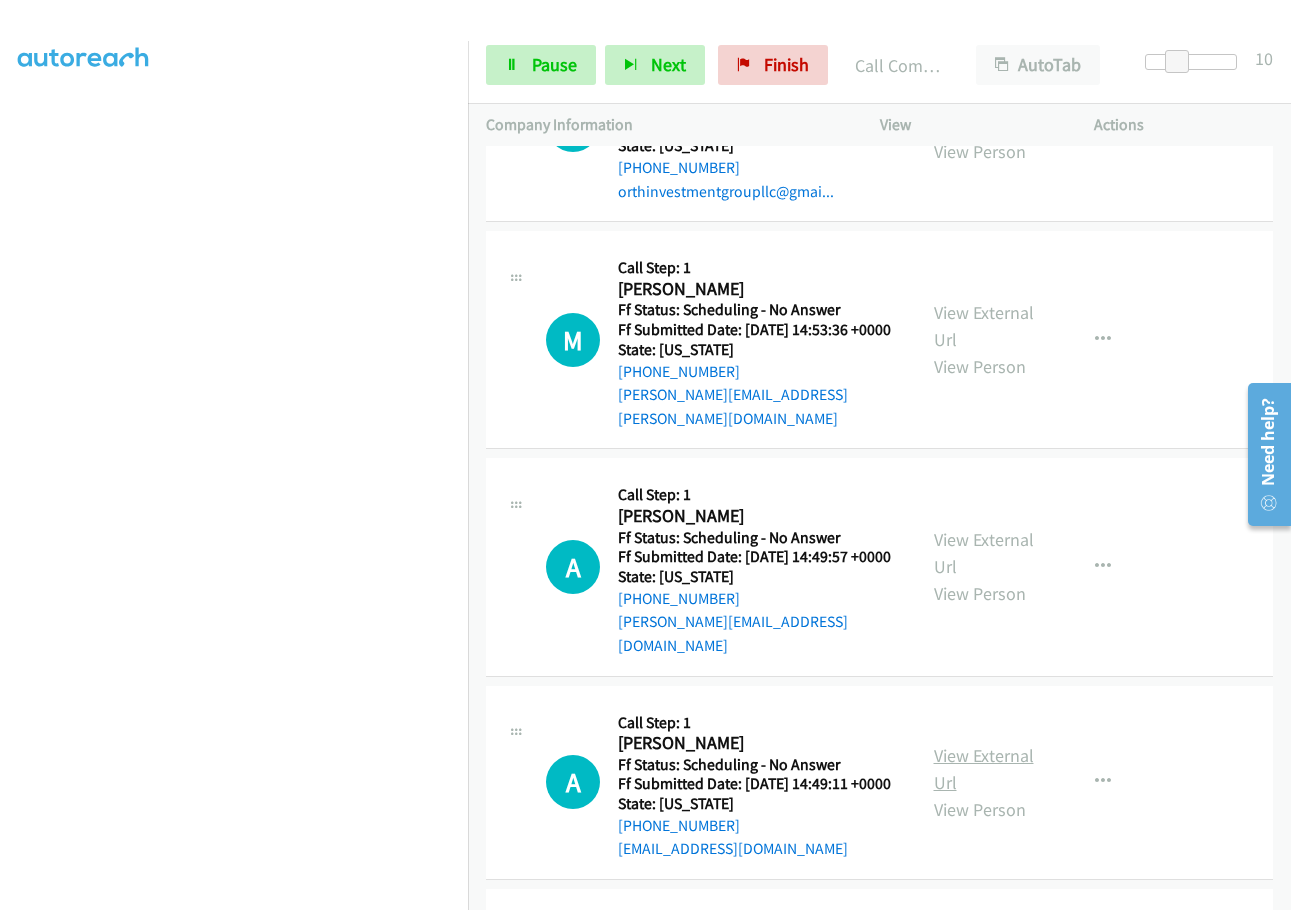 click on "View External Url" at bounding box center [984, 769] 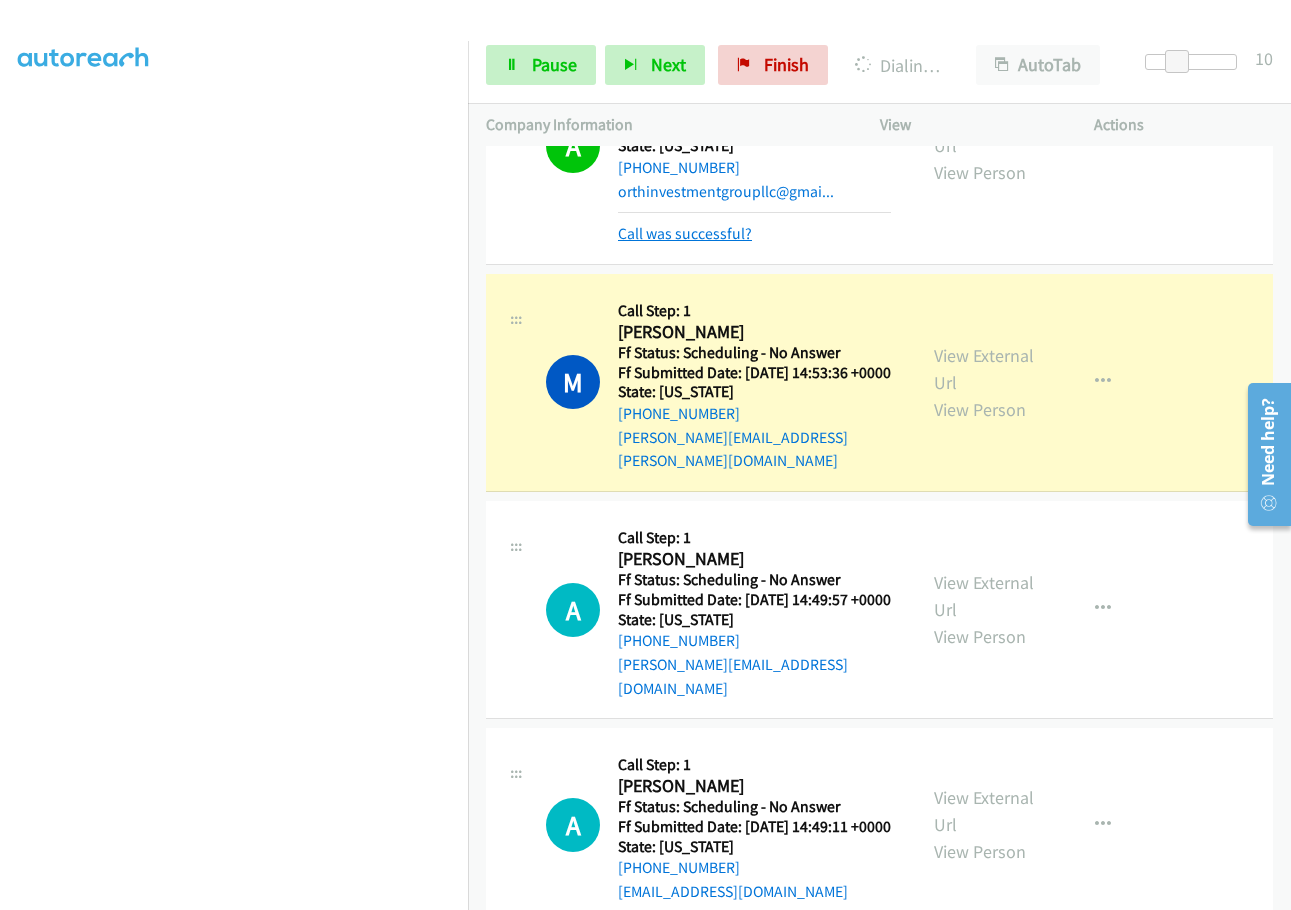 click on "Call was successful?" at bounding box center (685, 233) 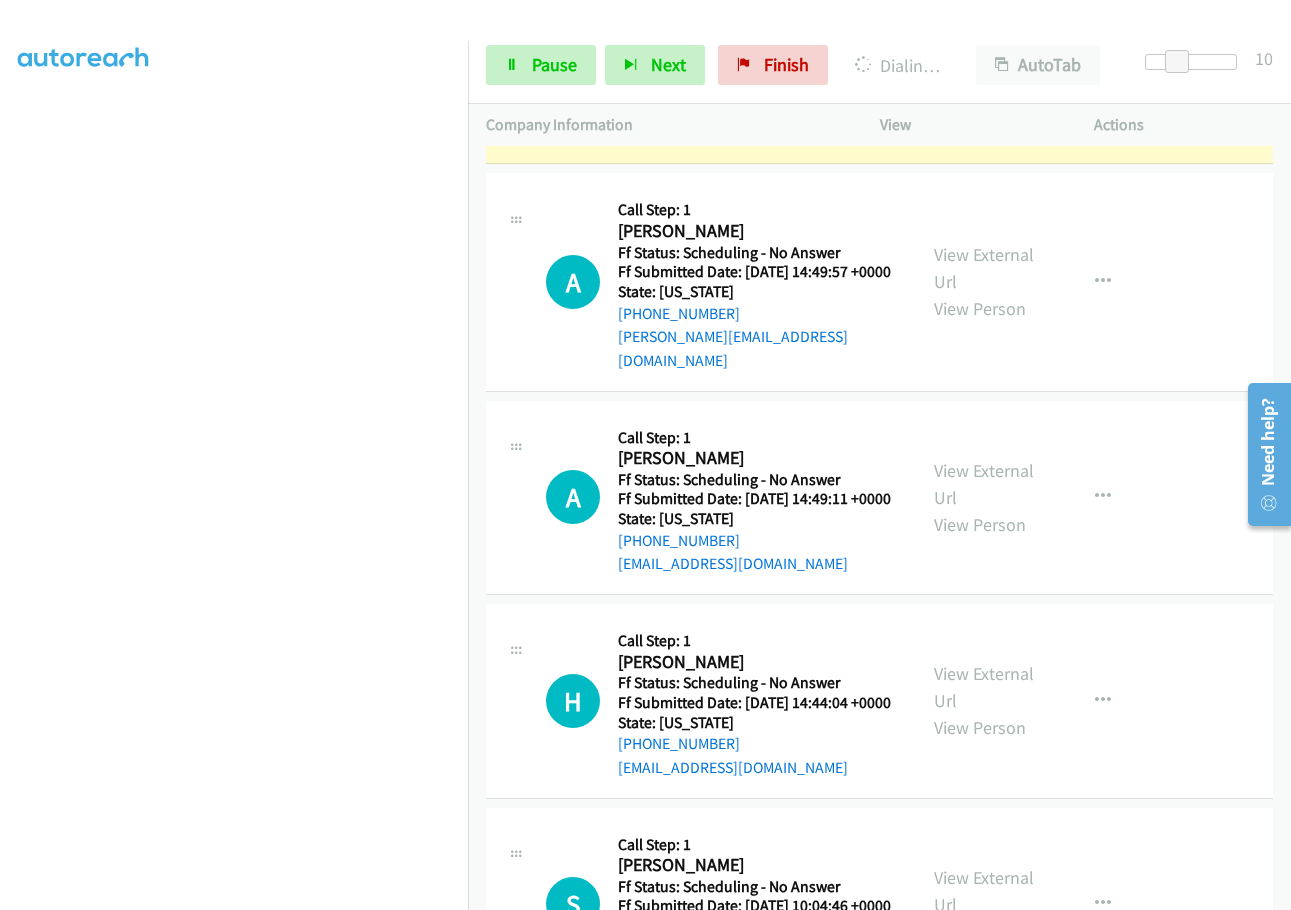 scroll, scrollTop: 1322, scrollLeft: 0, axis: vertical 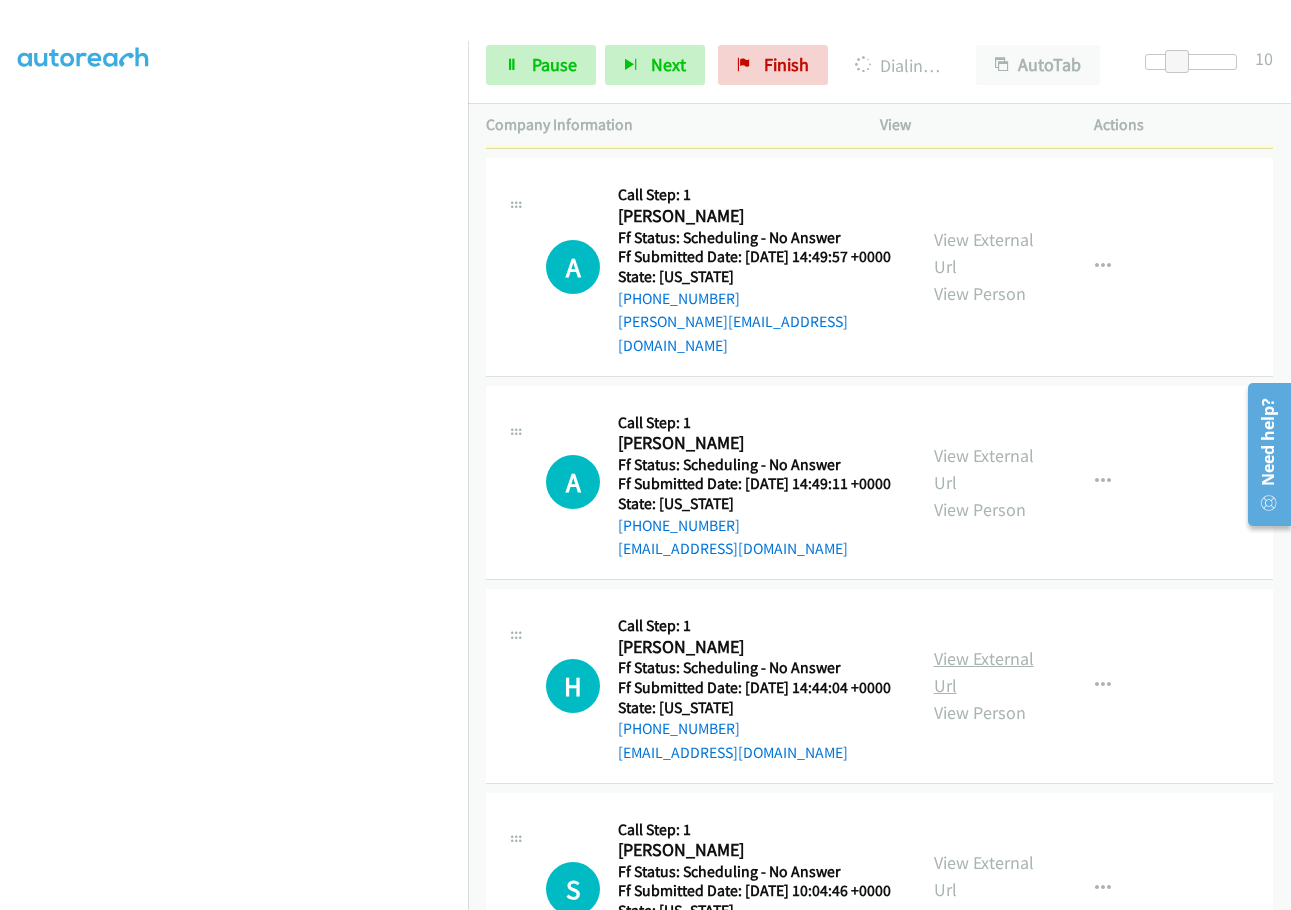 click on "View External Url" at bounding box center (984, 672) 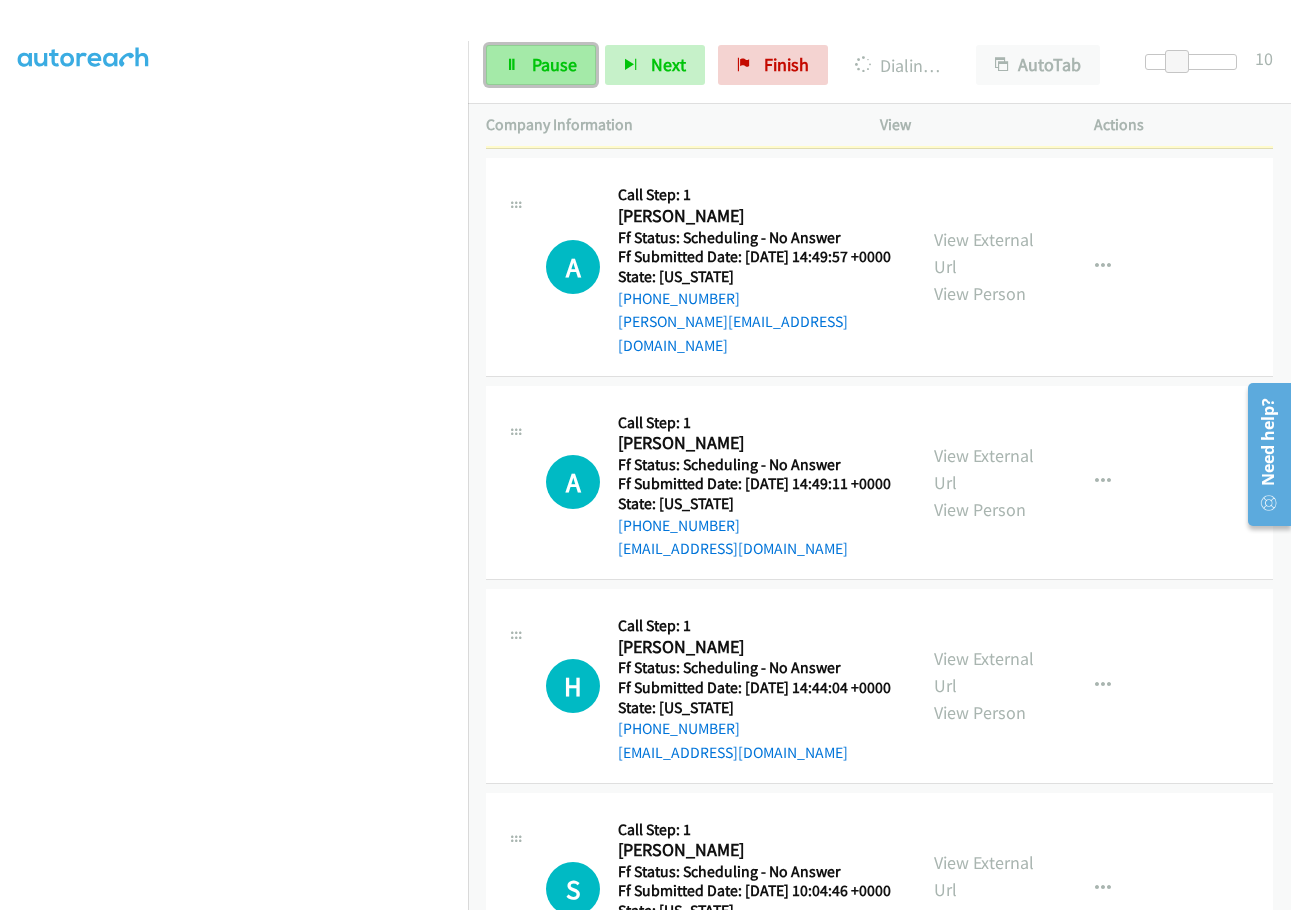 click on "Pause" at bounding box center (554, 64) 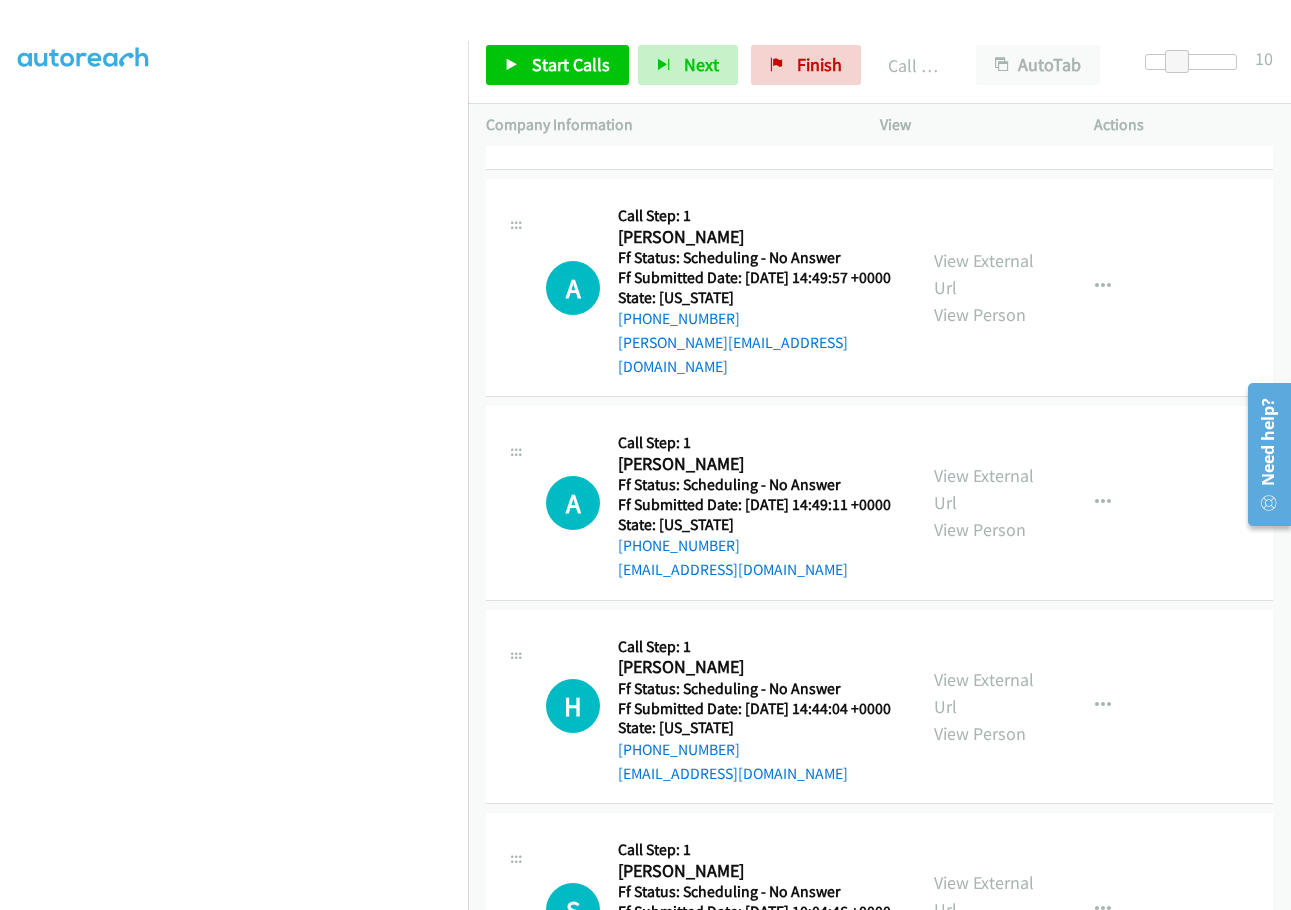 scroll, scrollTop: 1244, scrollLeft: 0, axis: vertical 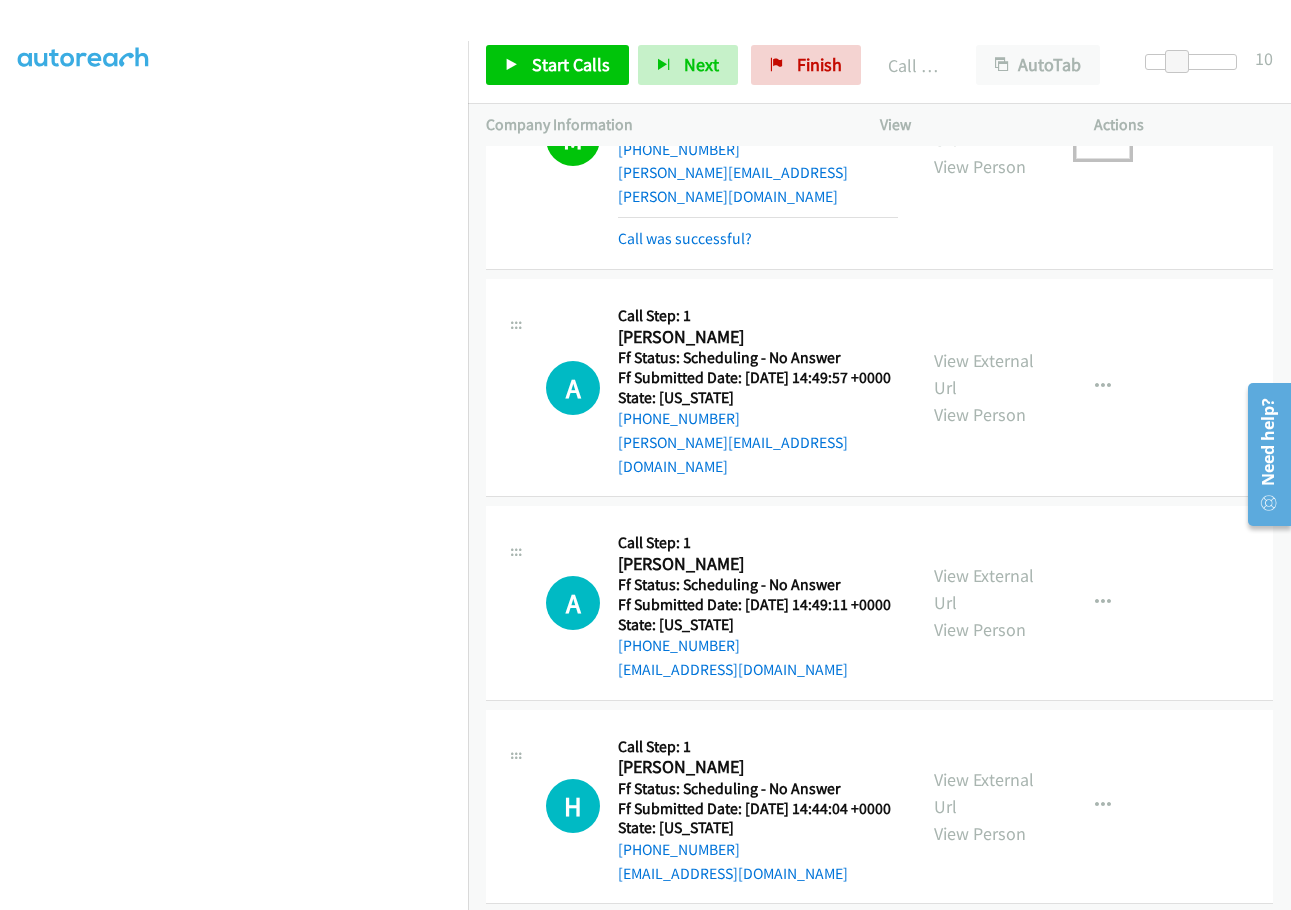 click at bounding box center (1103, 139) 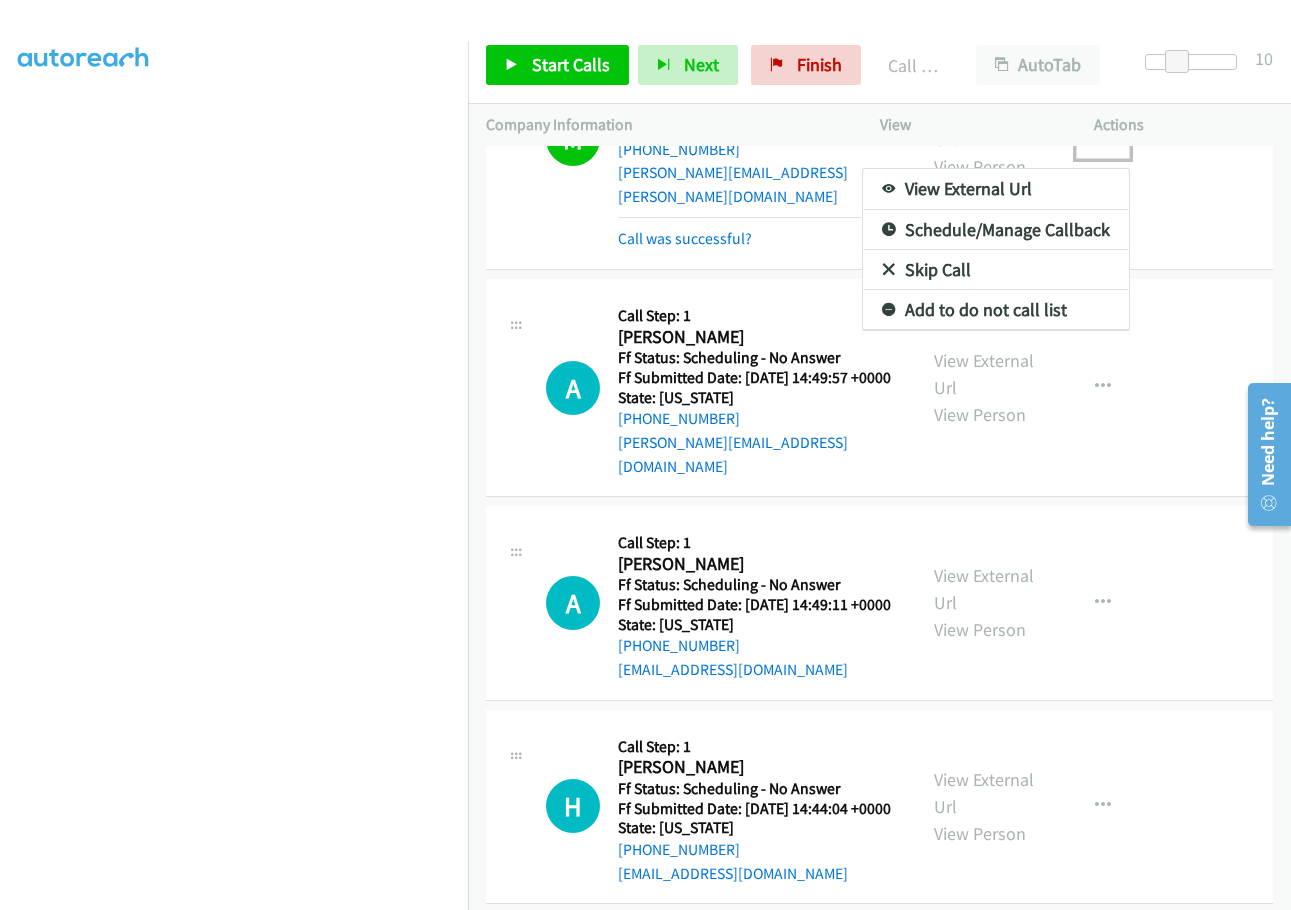 click on "Add to do not call list" at bounding box center (996, 310) 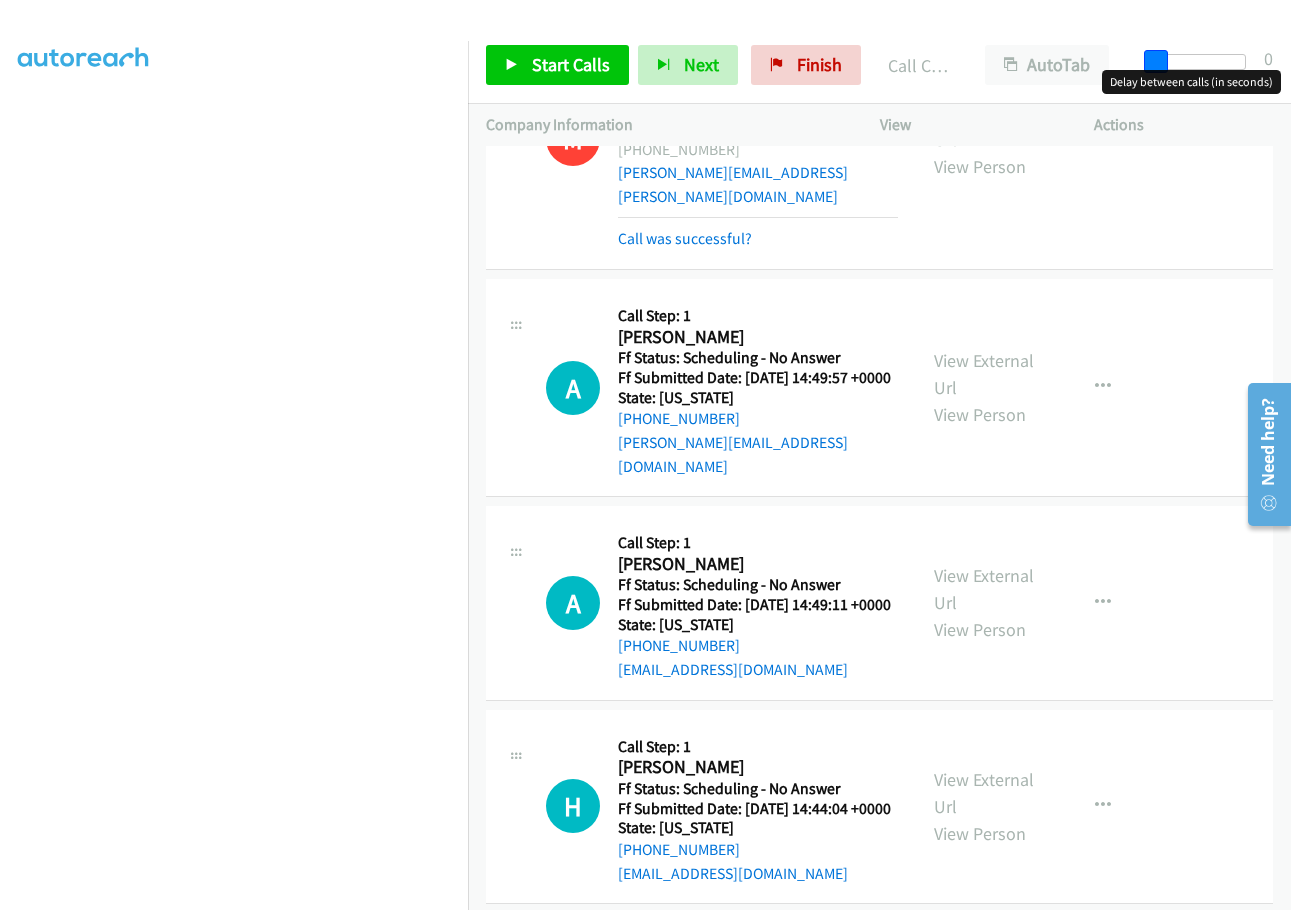 drag, startPoint x: 1168, startPoint y: 57, endPoint x: 1128, endPoint y: 50, distance: 40.60788 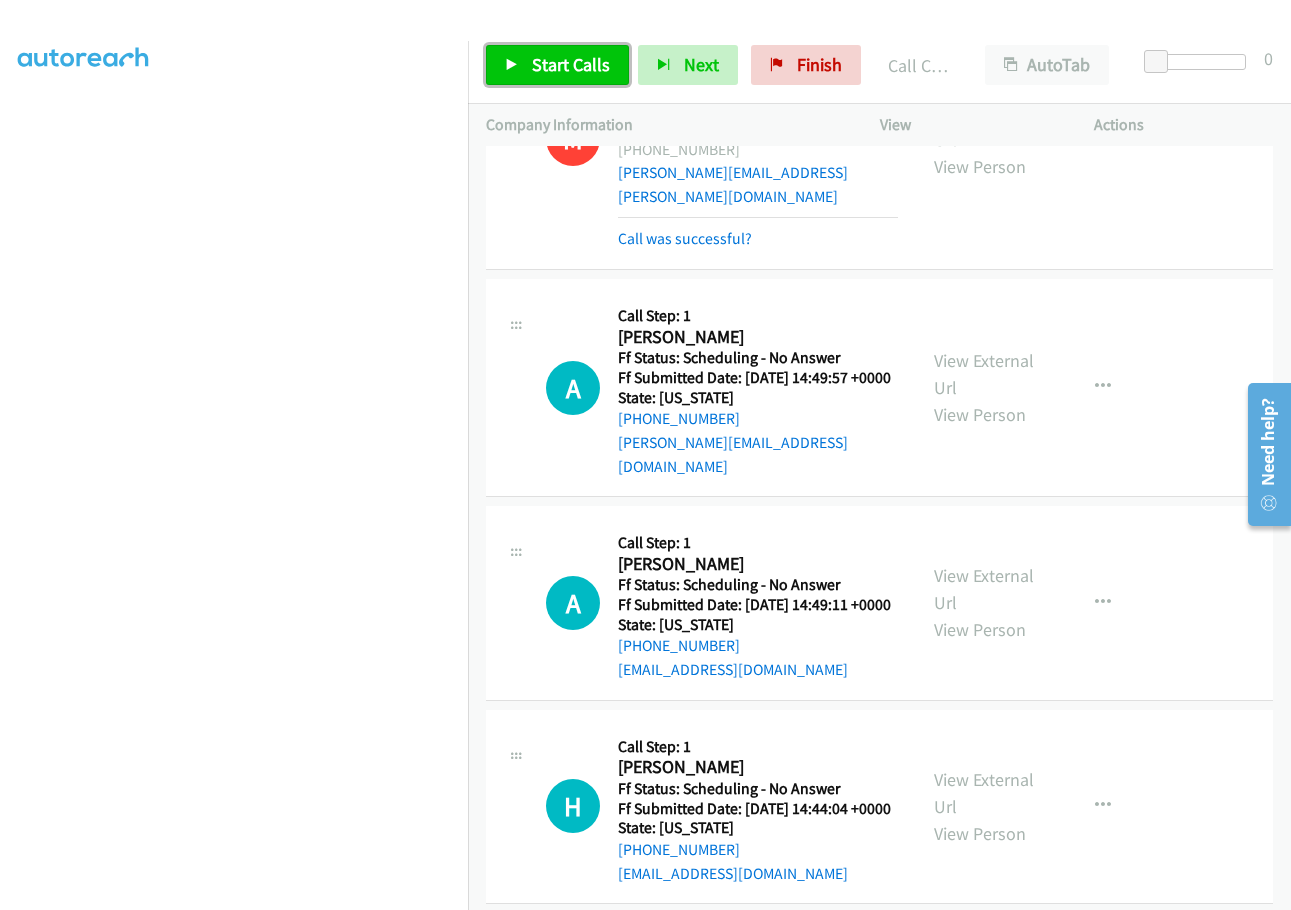 click on "Start Calls" at bounding box center (571, 64) 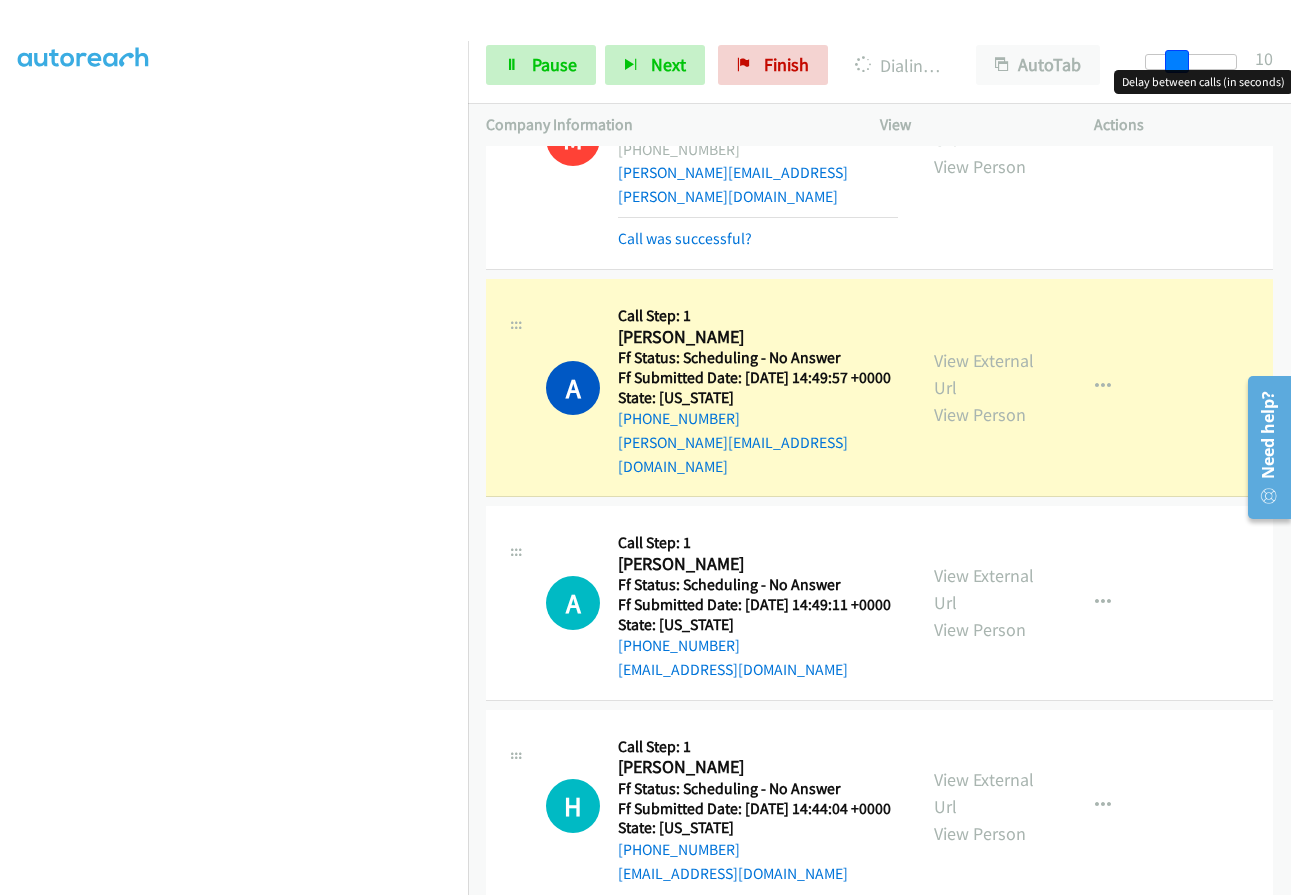 drag, startPoint x: 1151, startPoint y: 55, endPoint x: 1181, endPoint y: 57, distance: 30.066593 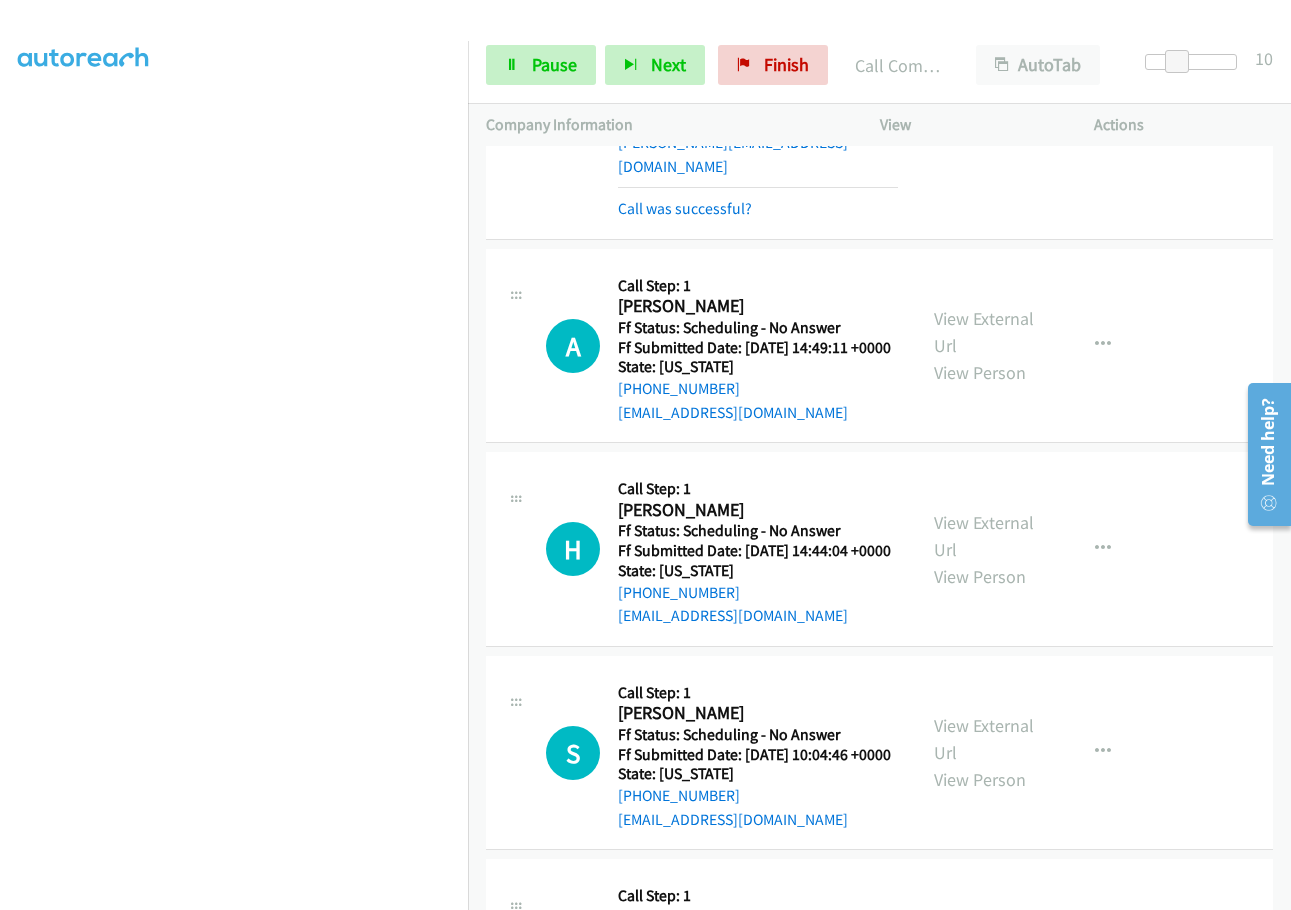 scroll, scrollTop: 1565, scrollLeft: 0, axis: vertical 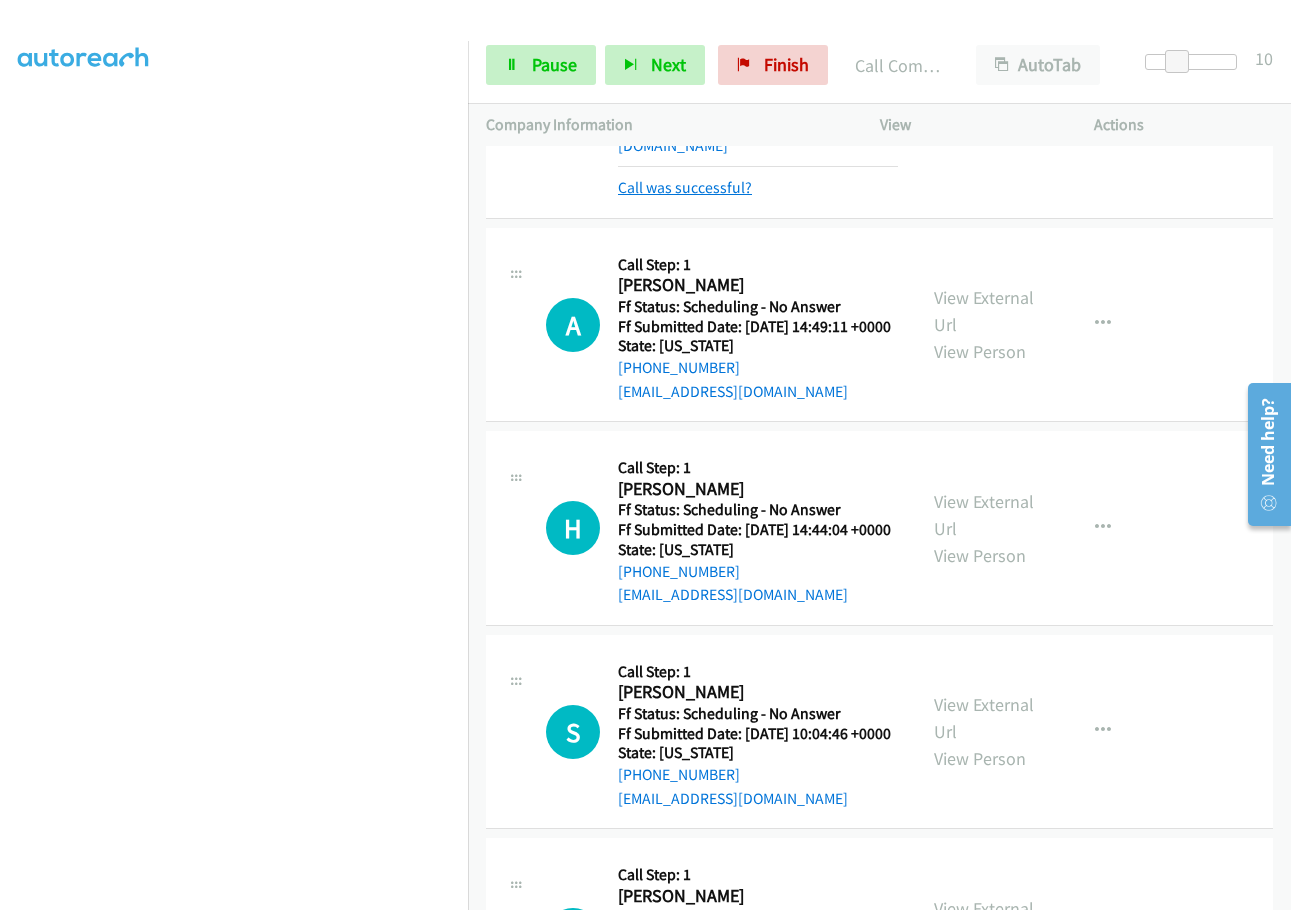 click on "Call was successful?" at bounding box center (685, 187) 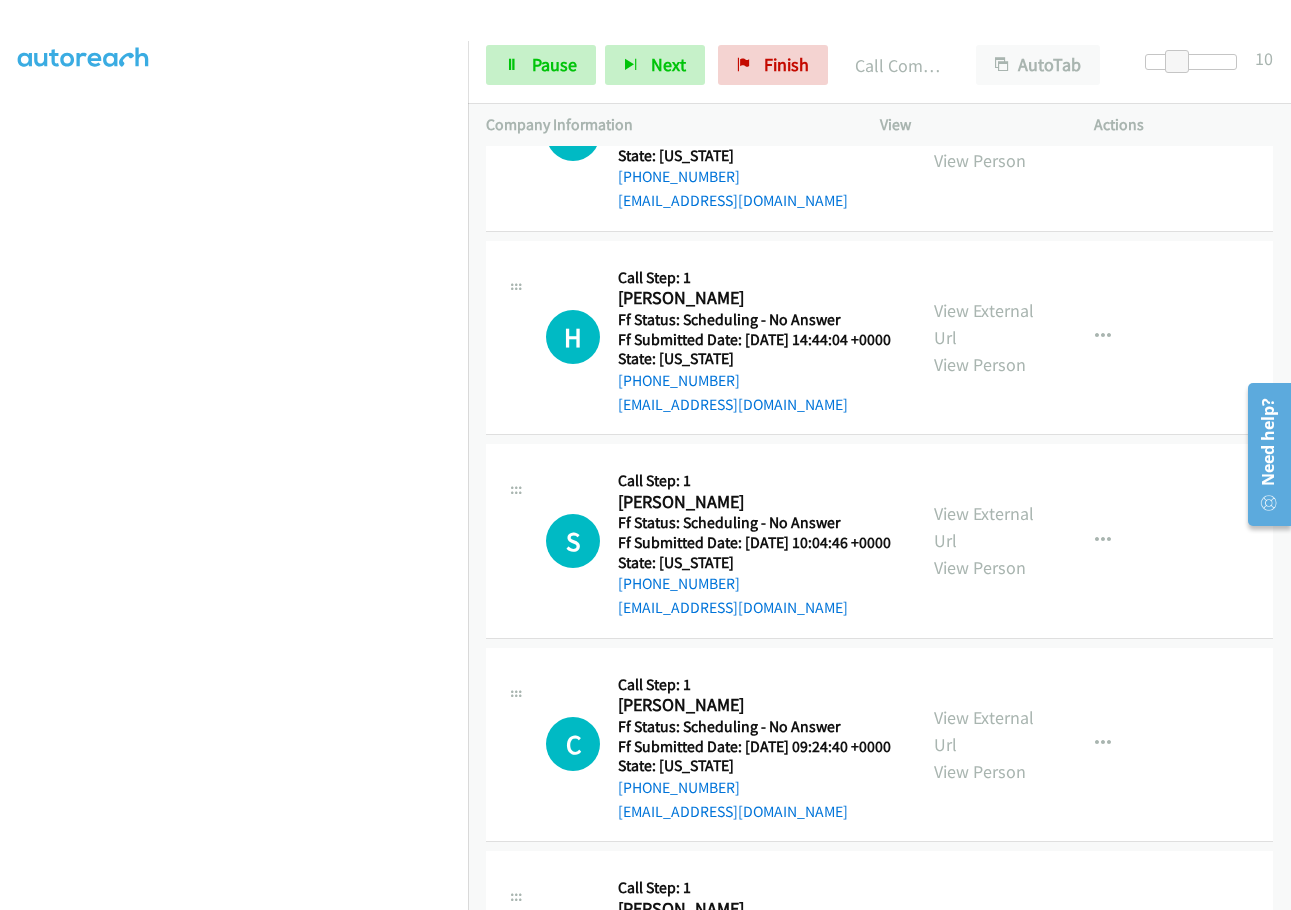 scroll, scrollTop: 1744, scrollLeft: 0, axis: vertical 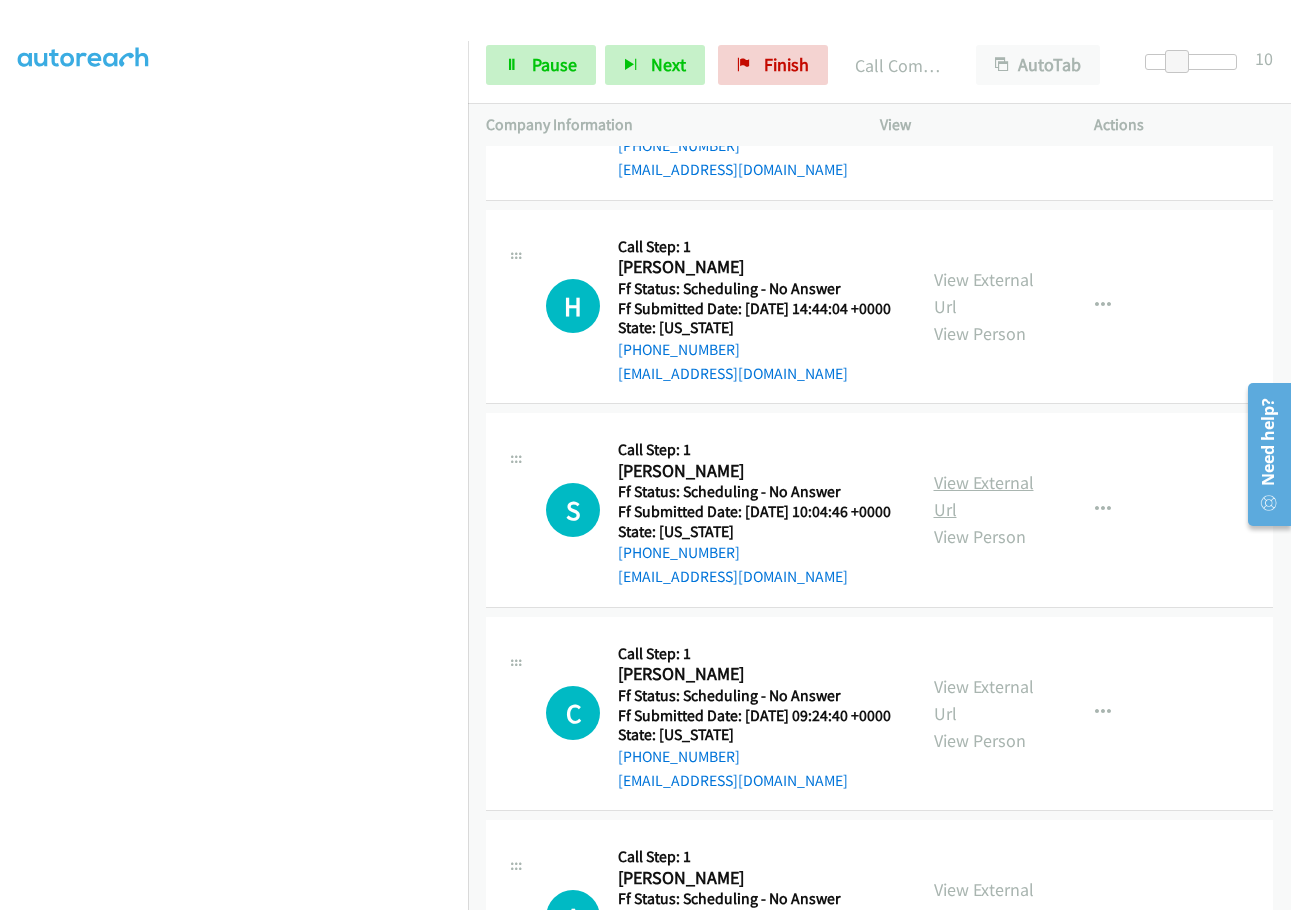 click on "View External Url" at bounding box center [984, 496] 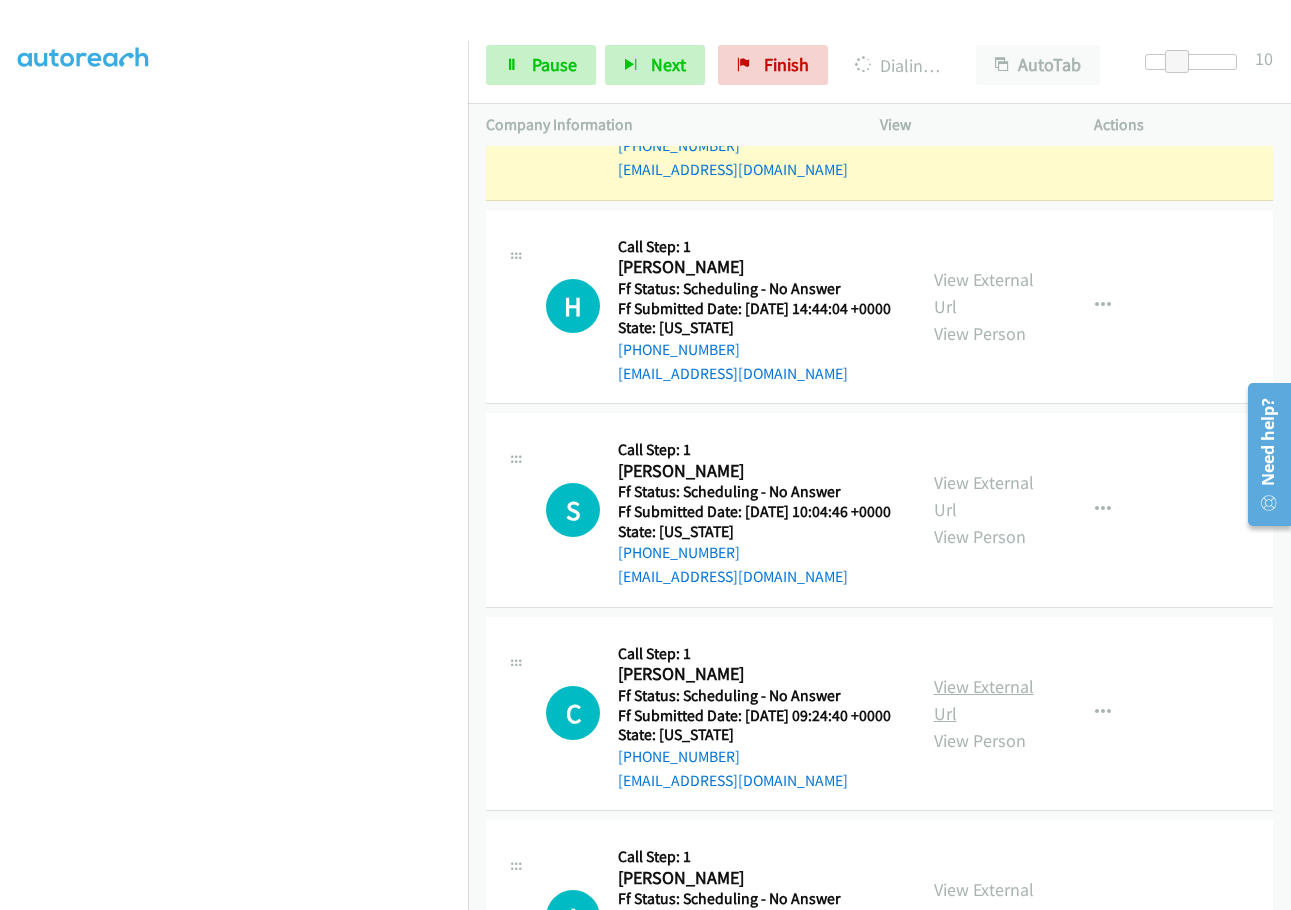 click on "View External Url" at bounding box center [984, 700] 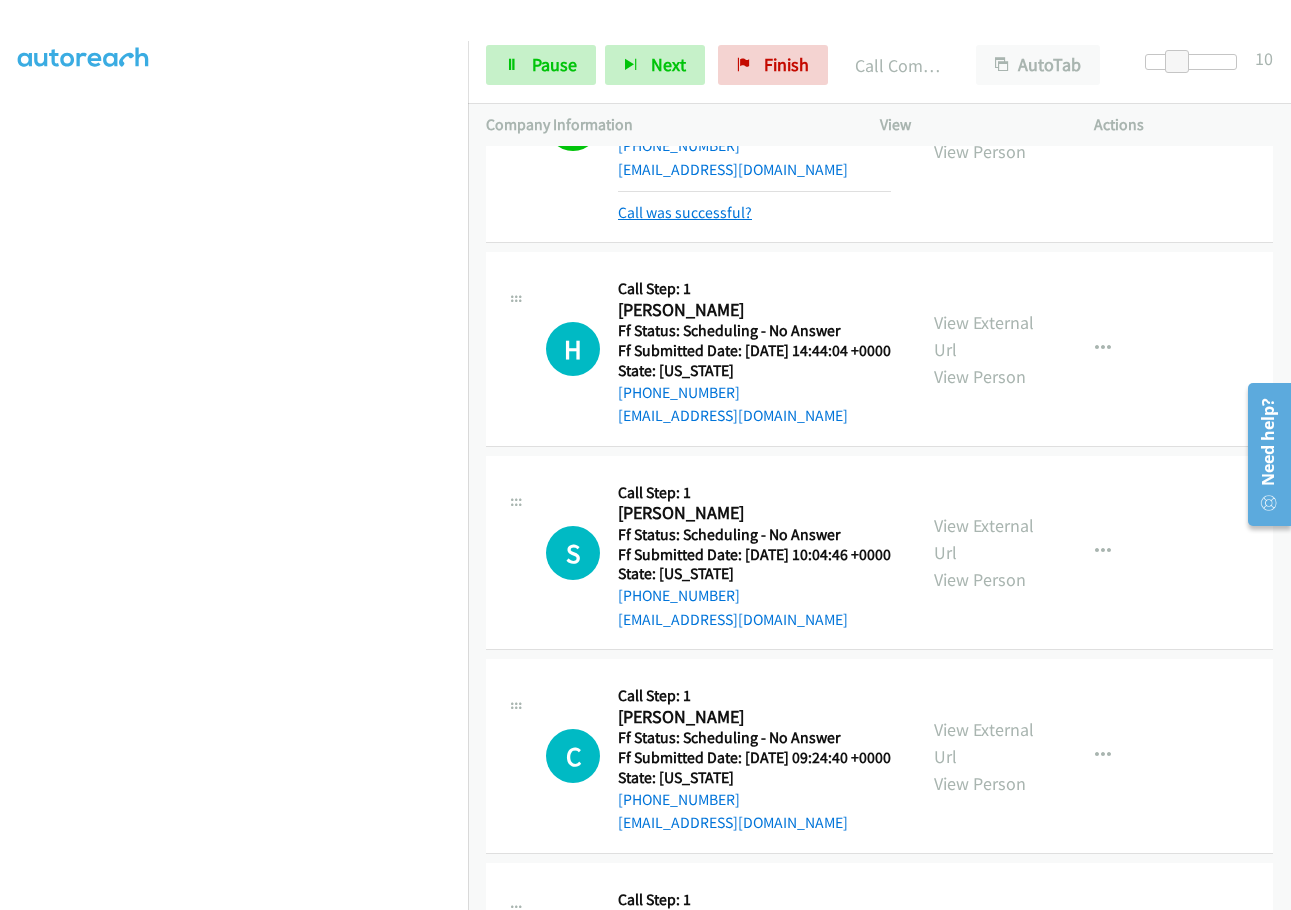 click on "Call was successful?" at bounding box center (685, 212) 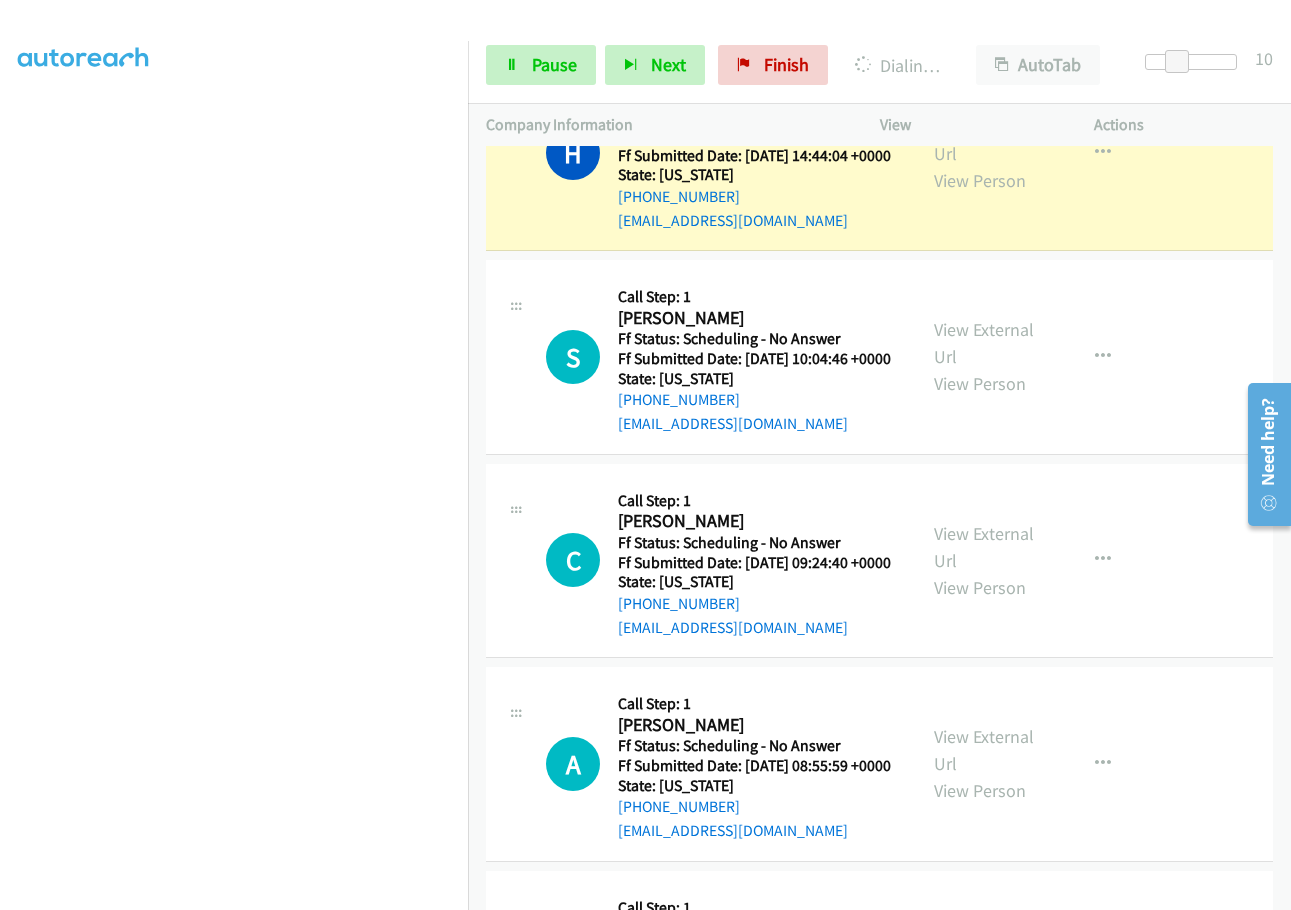 scroll, scrollTop: 1944, scrollLeft: 0, axis: vertical 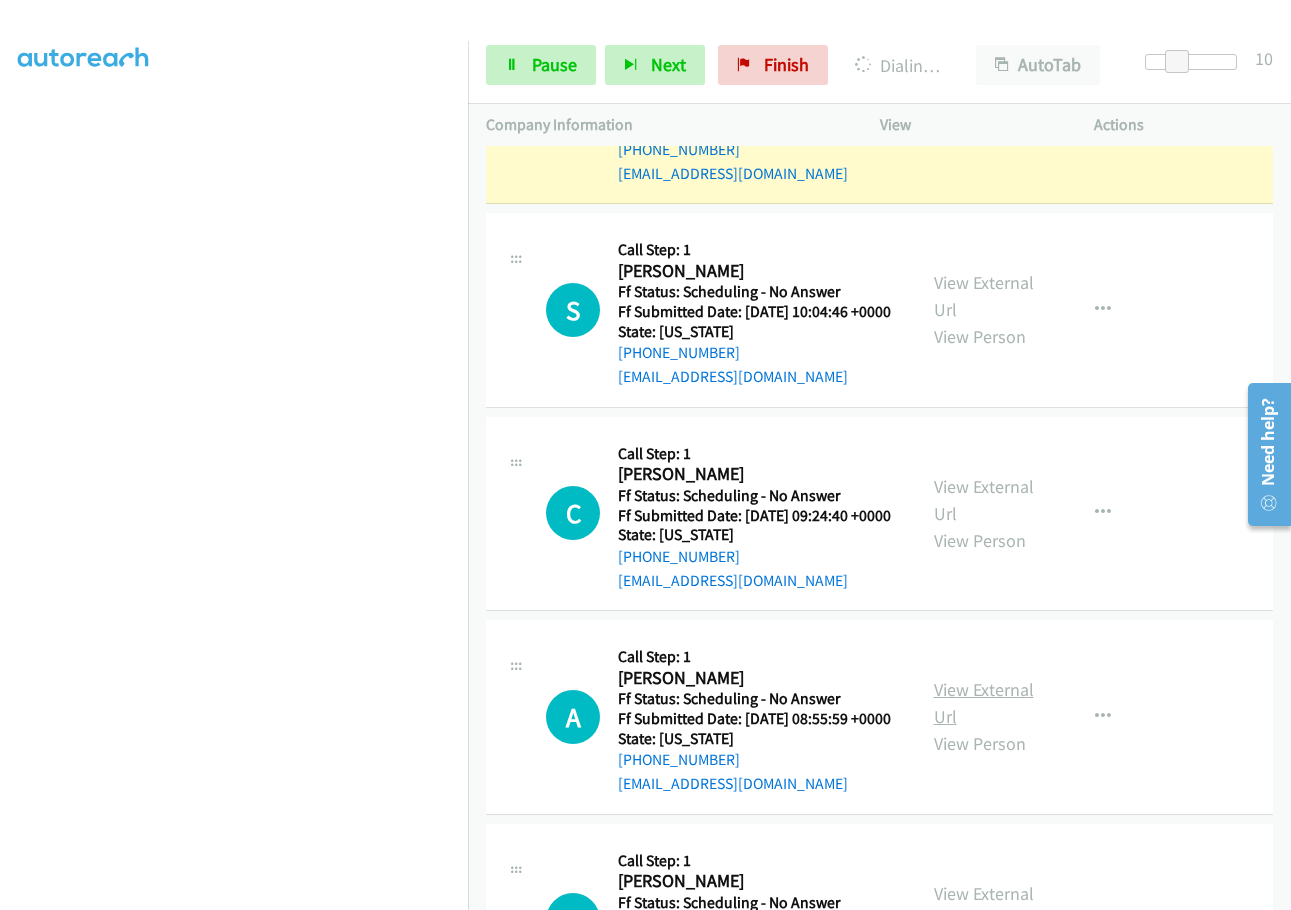 click on "View External Url" at bounding box center [984, 703] 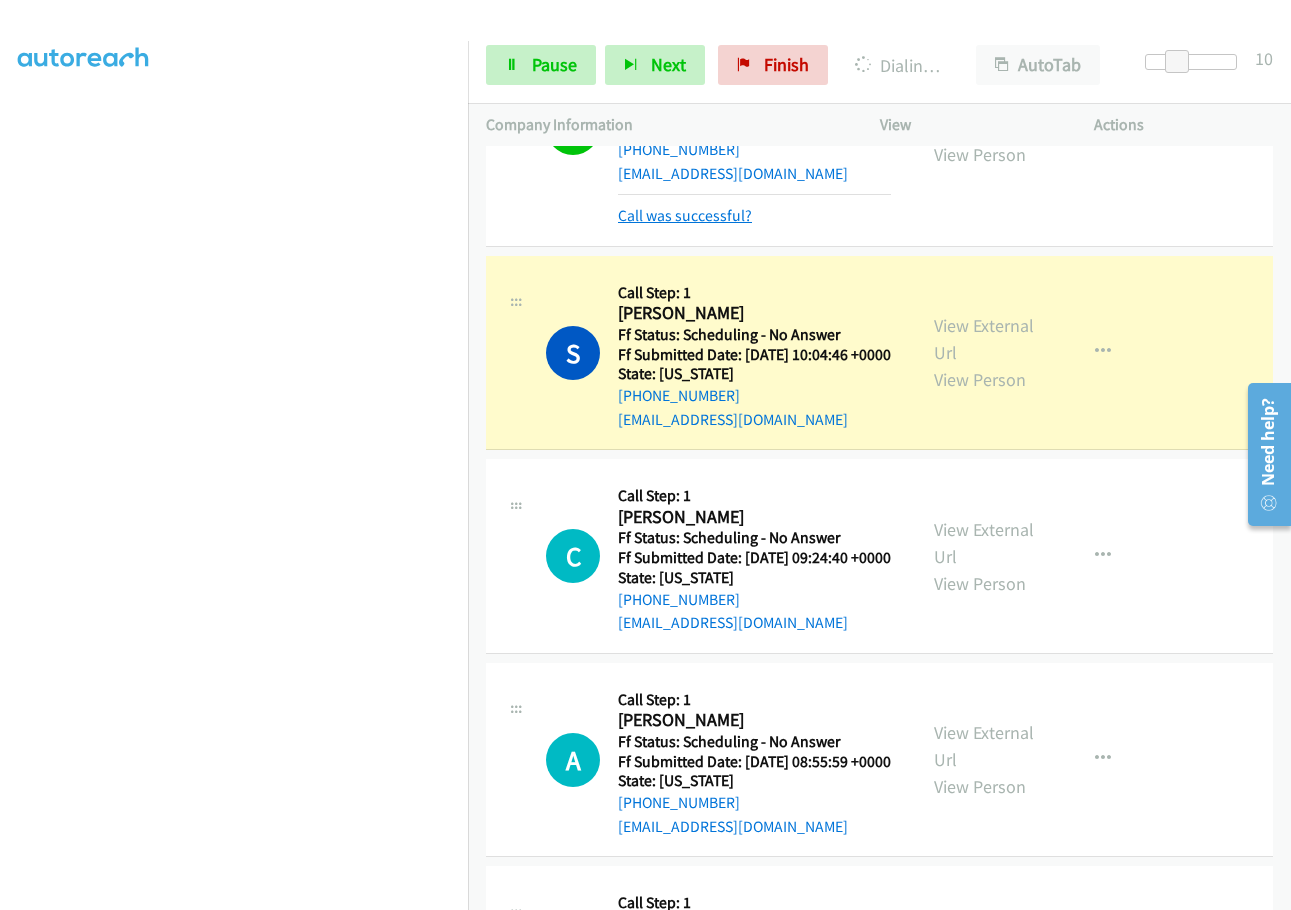 click on "Call was successful?" at bounding box center (685, 215) 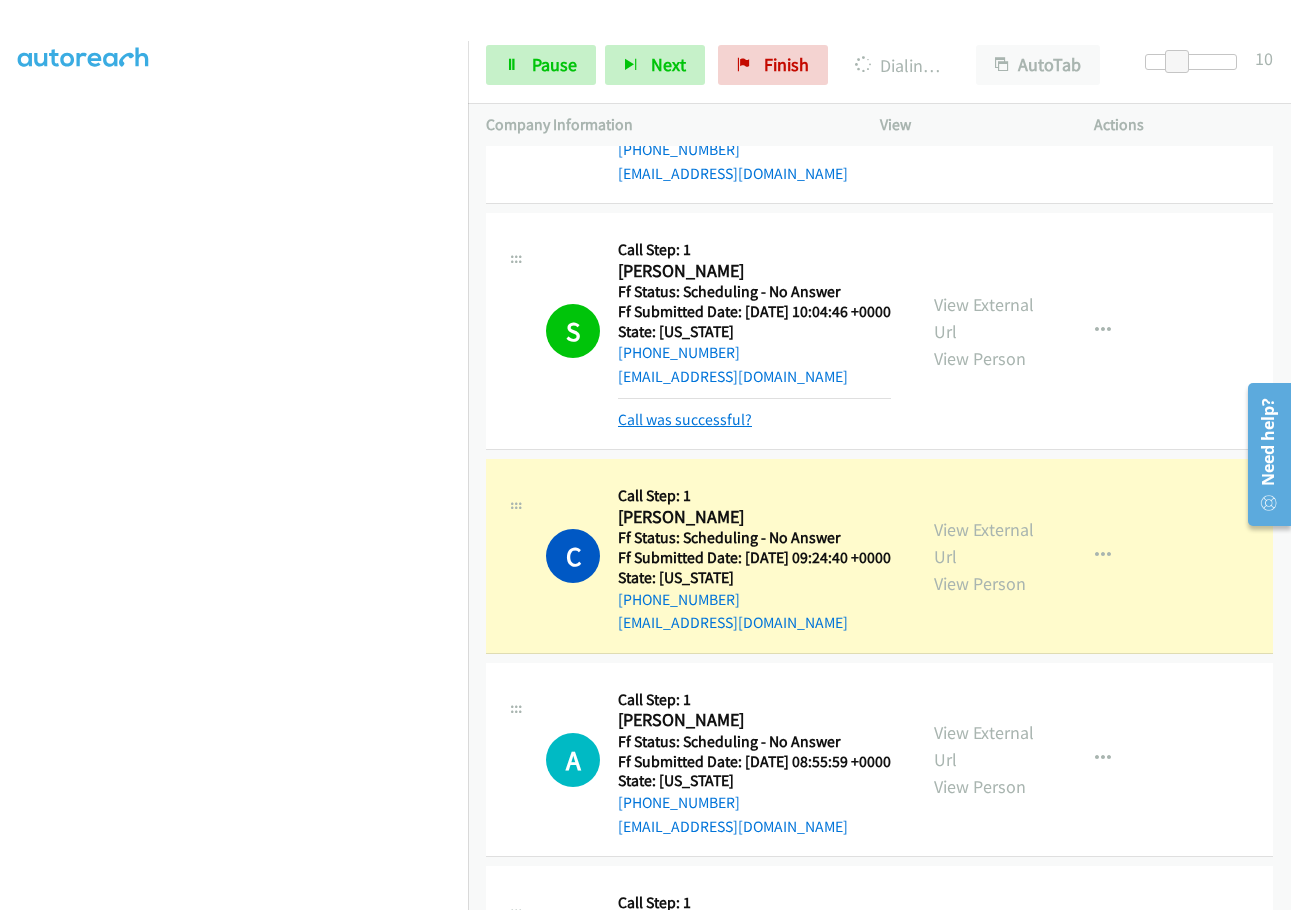 click on "Call was successful?" at bounding box center (685, 419) 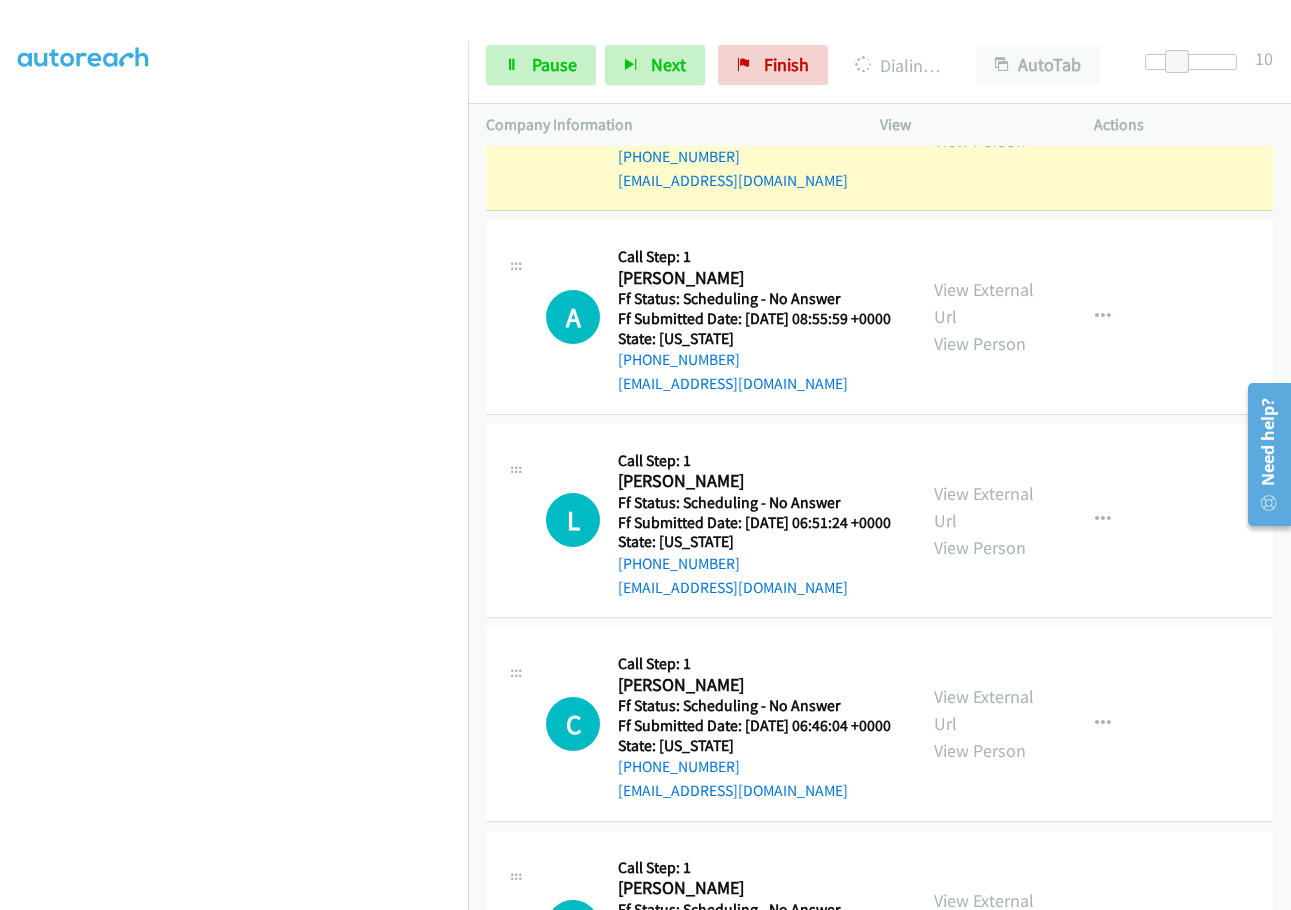 scroll, scrollTop: 2444, scrollLeft: 0, axis: vertical 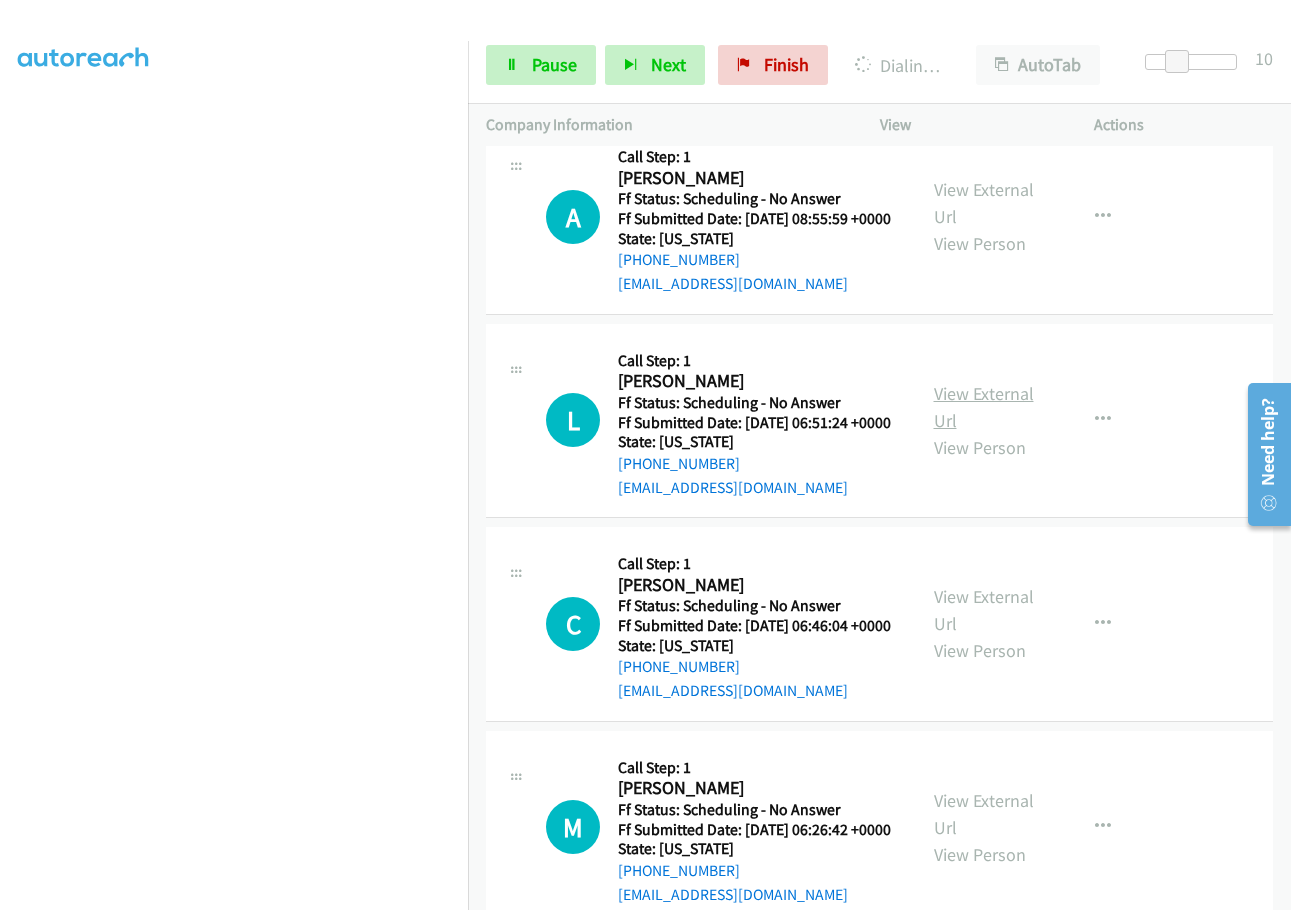 click on "View External Url" at bounding box center [984, 407] 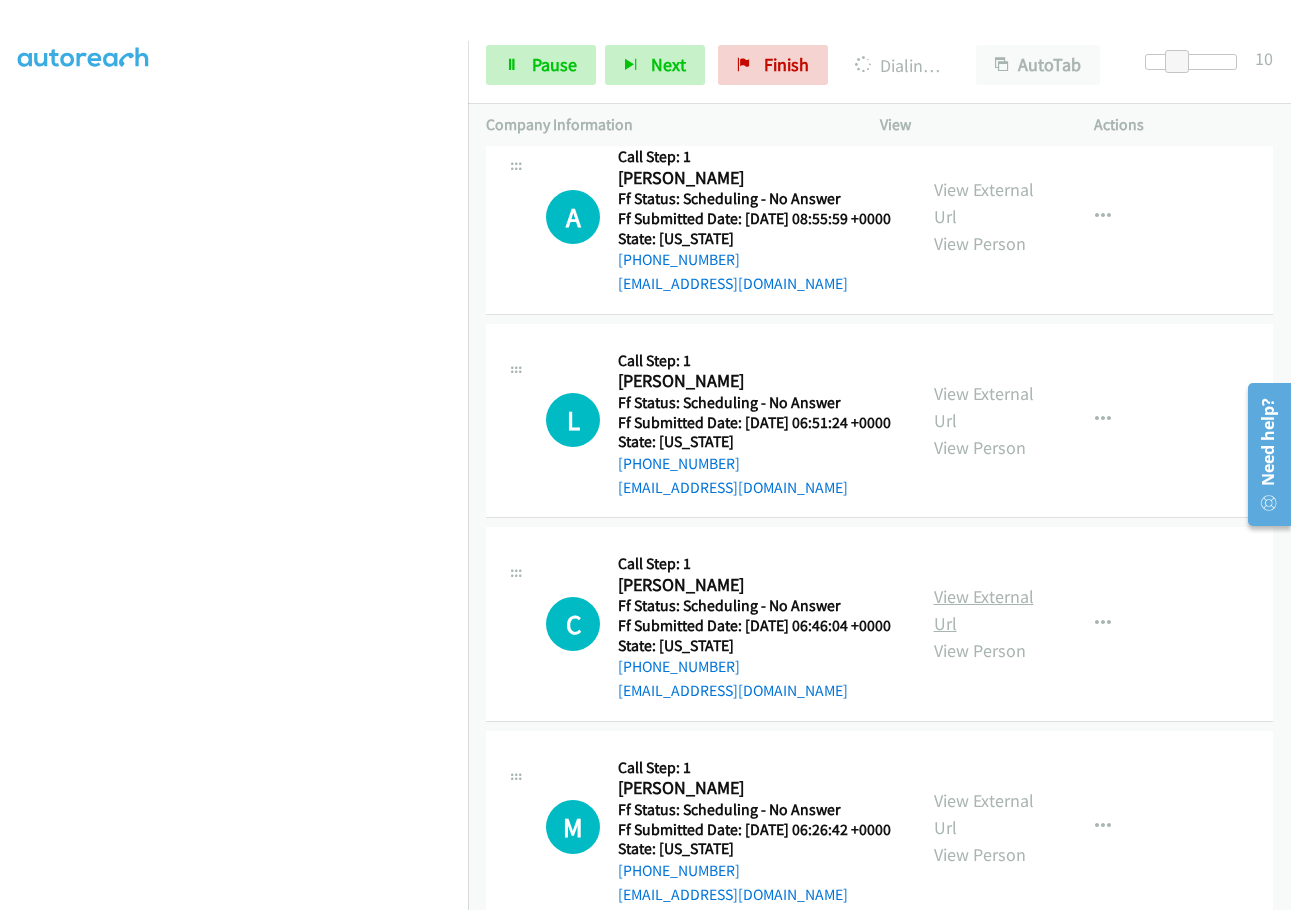 click on "View External Url" at bounding box center (984, 610) 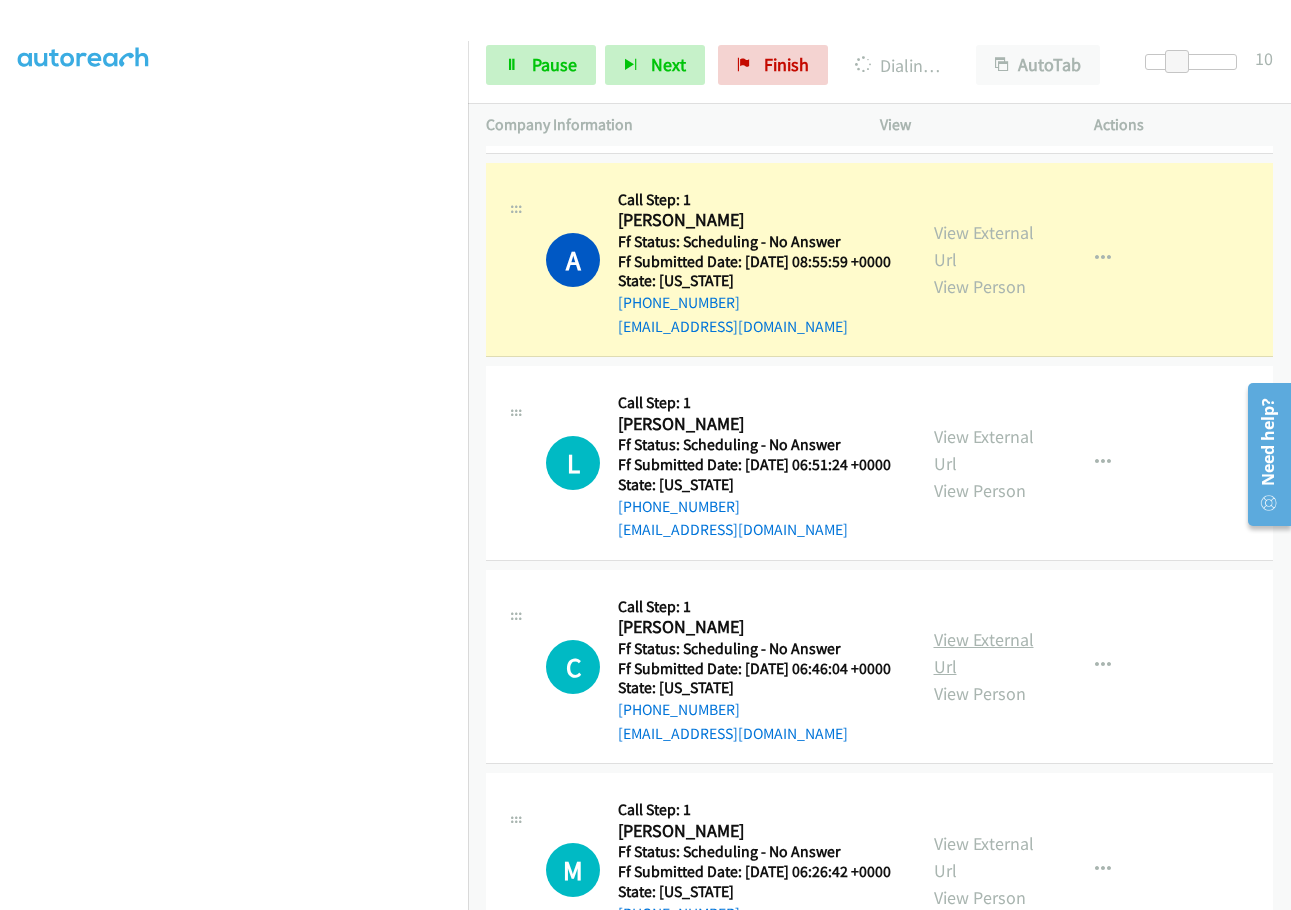 scroll, scrollTop: 2465, scrollLeft: 0, axis: vertical 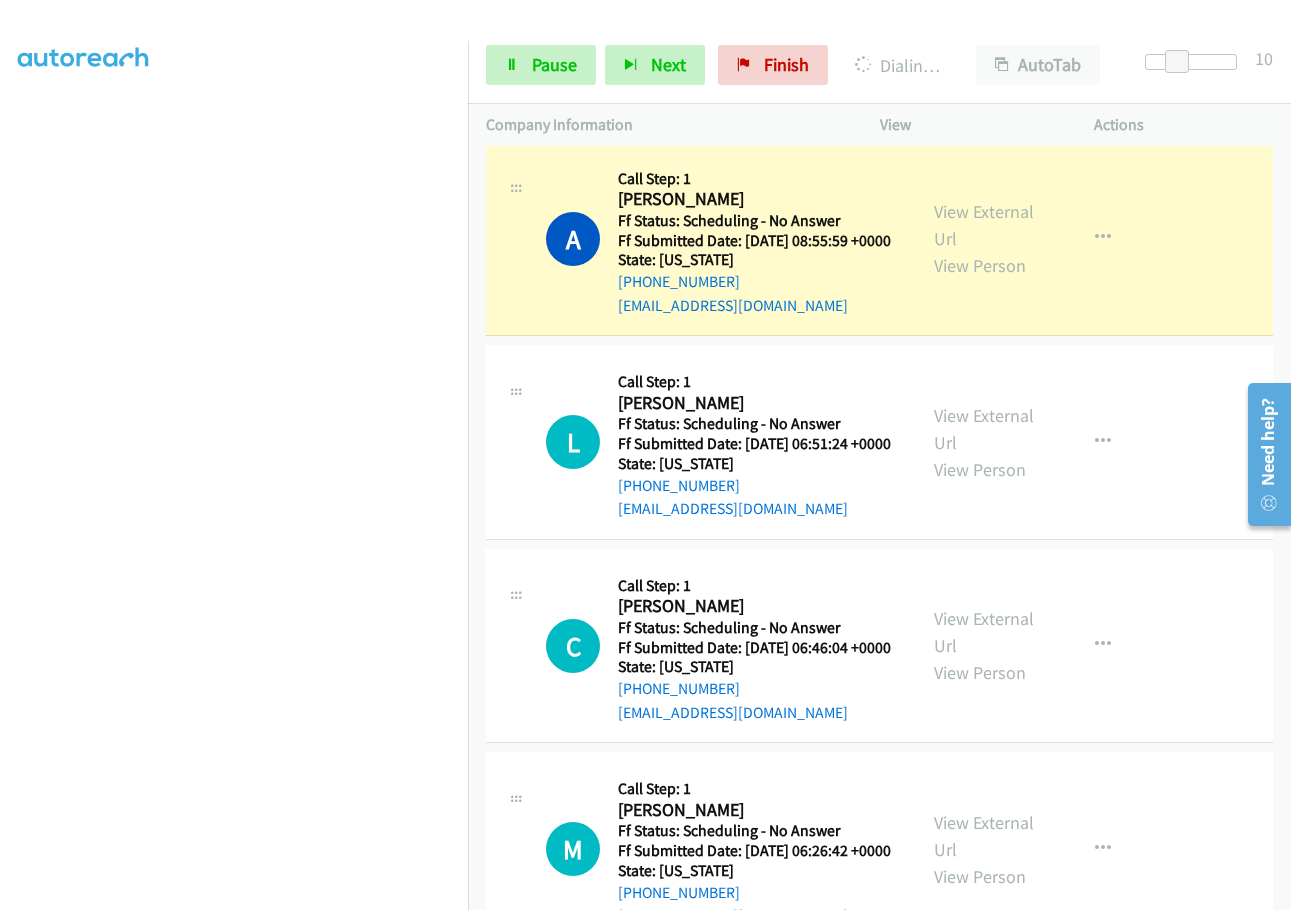 click on "Call was successful?" at bounding box center [685, 101] 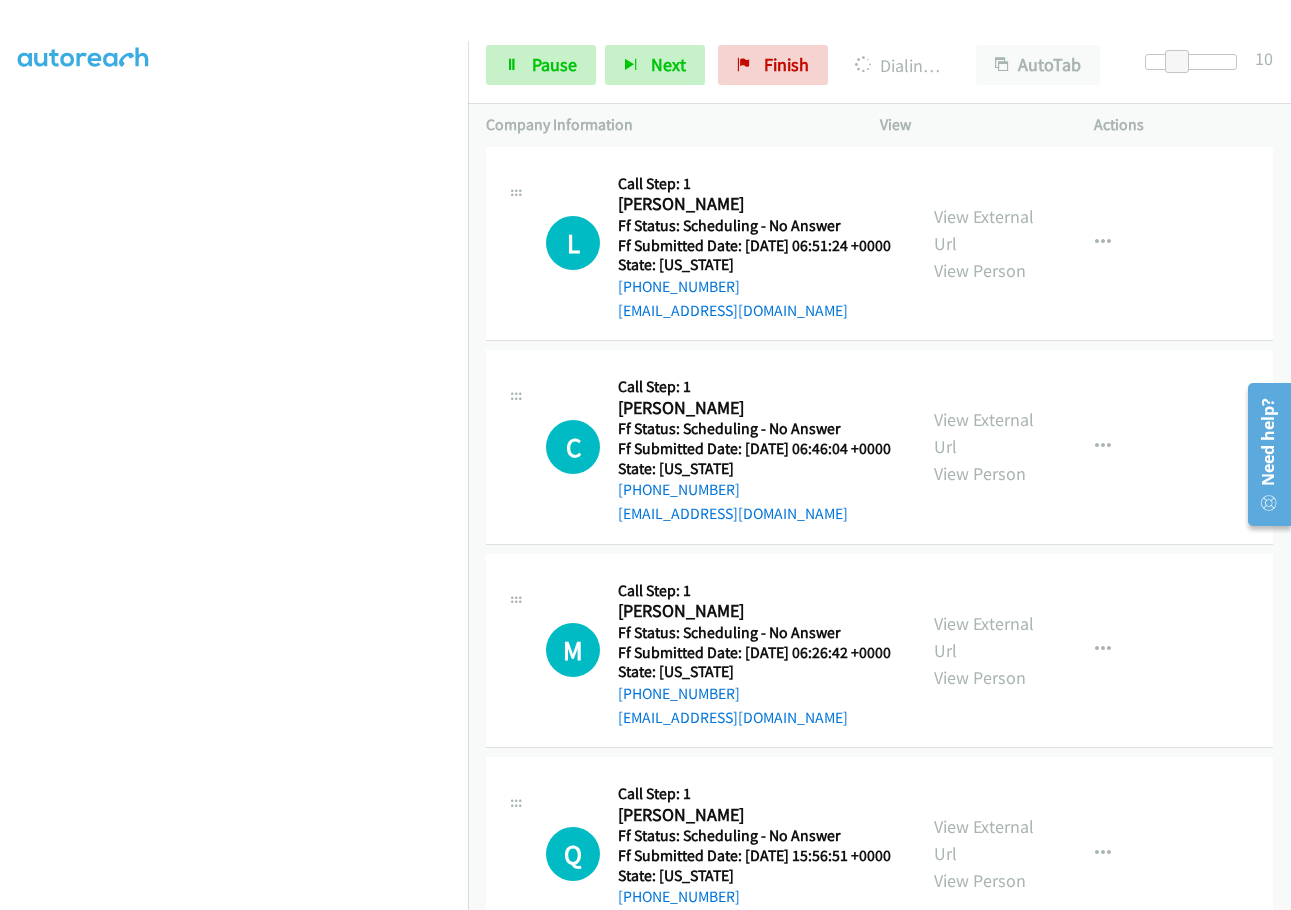 scroll, scrollTop: 2644, scrollLeft: 0, axis: vertical 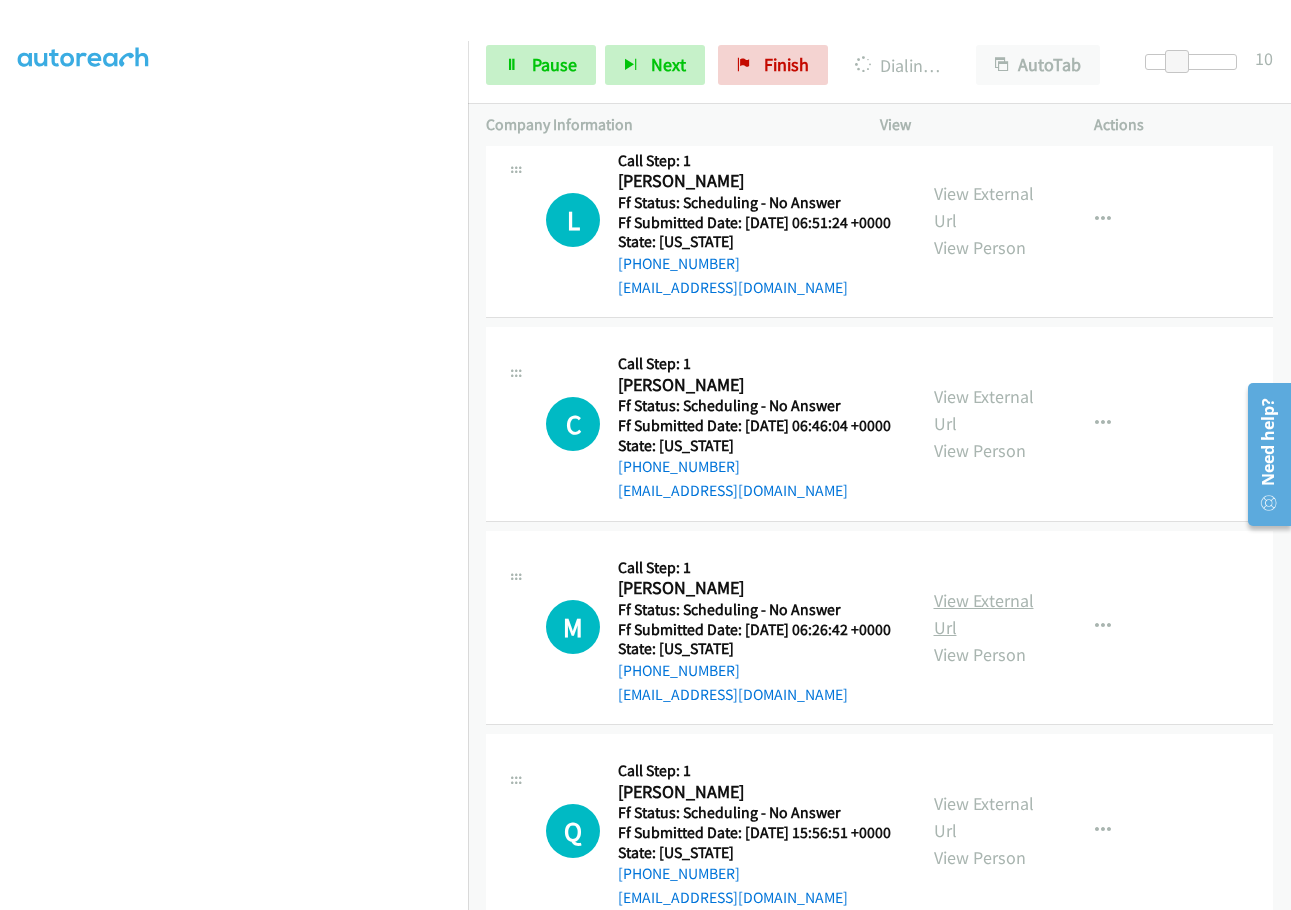 click on "View External Url" at bounding box center (984, 614) 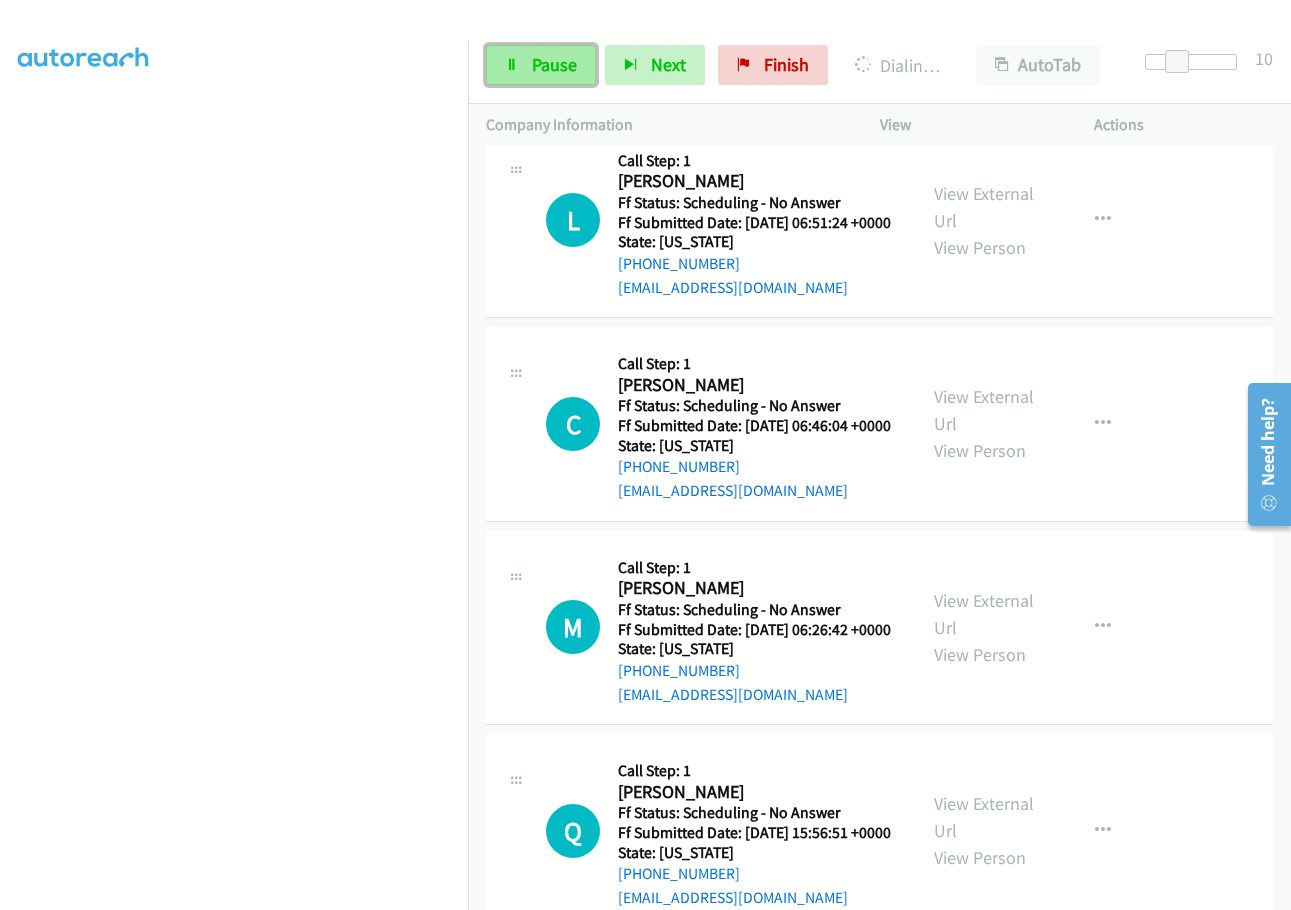 click on "Pause" at bounding box center [541, 65] 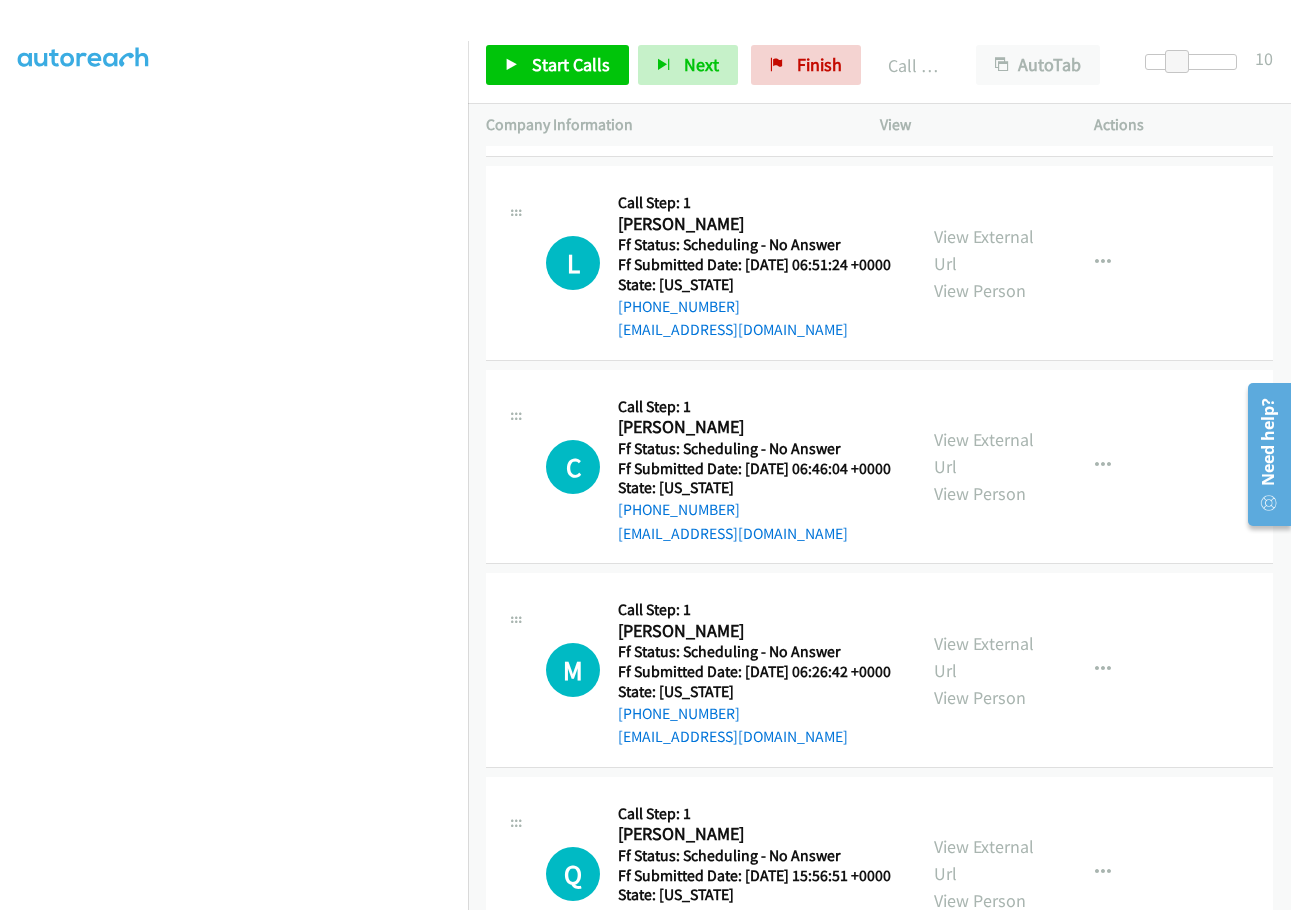 click on "Call was successful?" at bounding box center [685, 126] 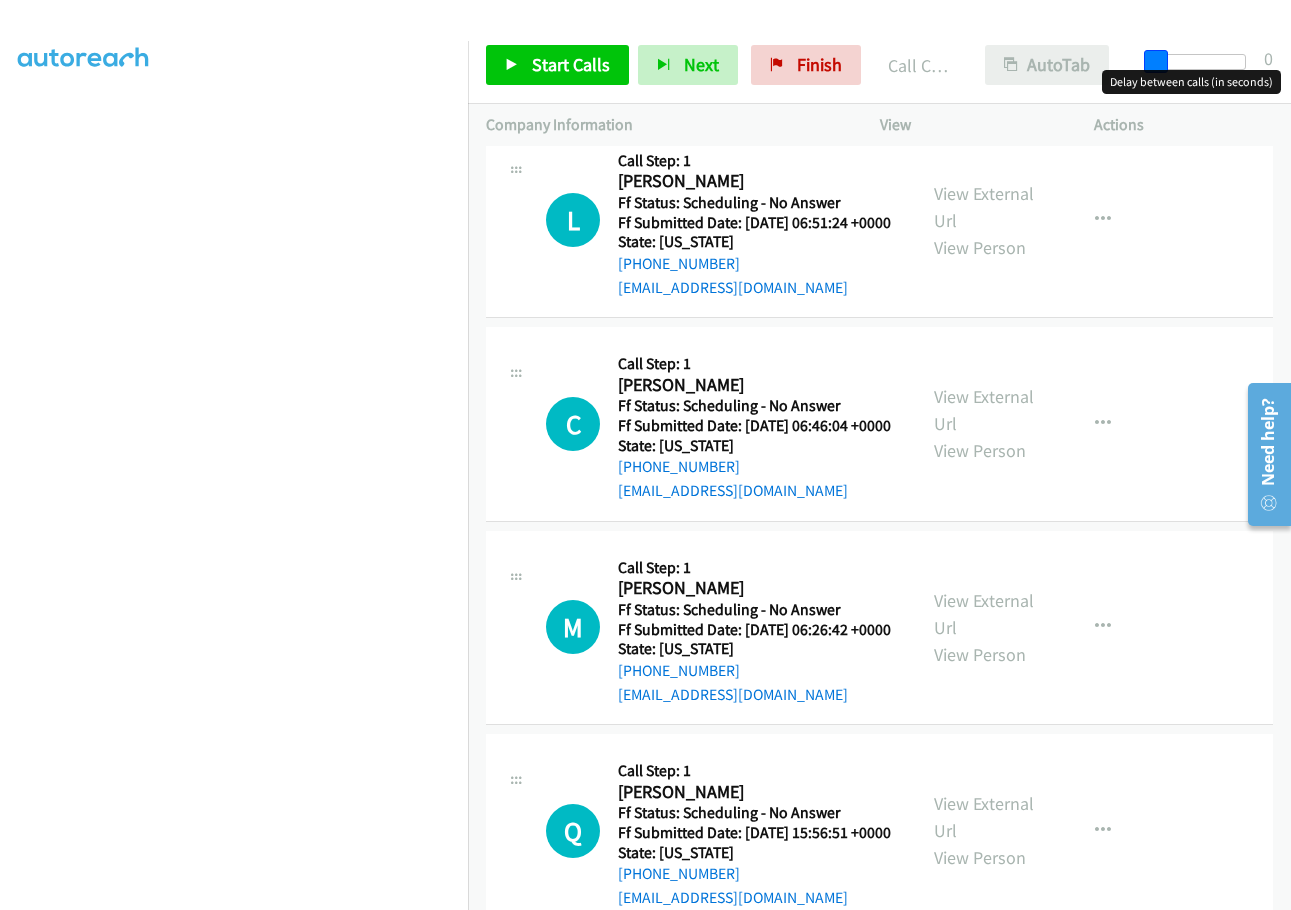 drag, startPoint x: 1164, startPoint y: 59, endPoint x: 1078, endPoint y: 50, distance: 86.46965 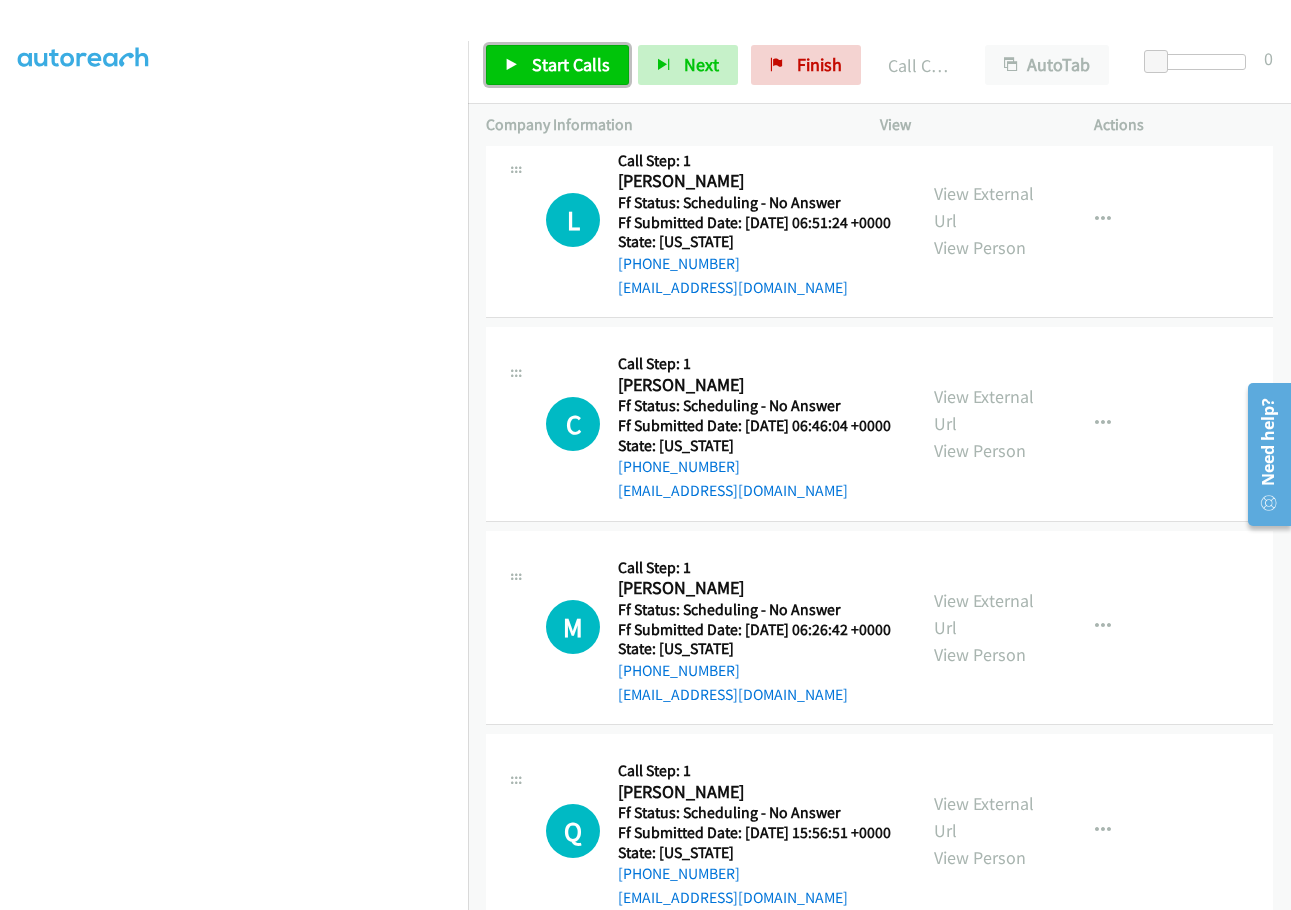 click on "Start Calls" at bounding box center (571, 64) 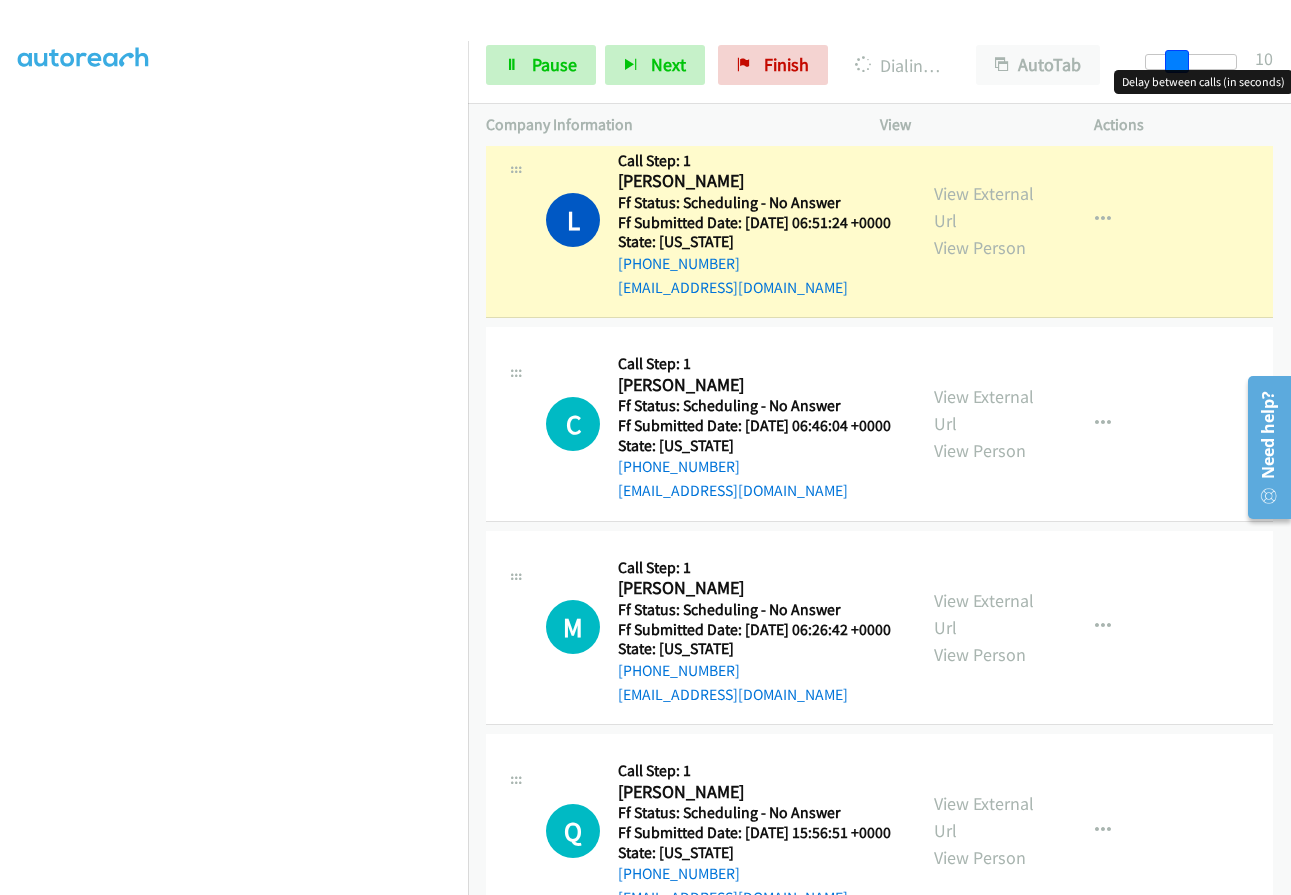 drag, startPoint x: 1155, startPoint y: 64, endPoint x: 1186, endPoint y: 67, distance: 31.144823 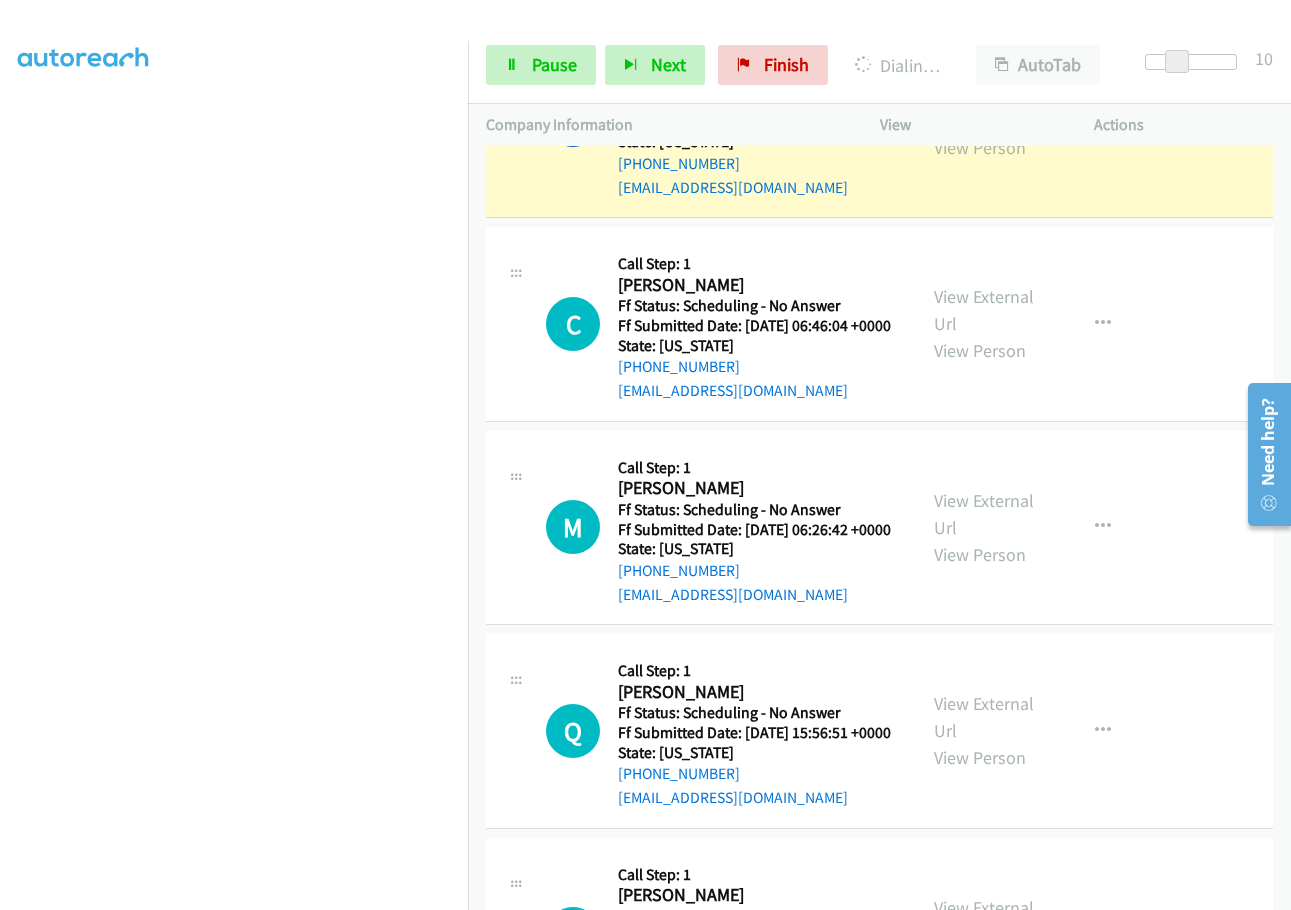 scroll, scrollTop: 2844, scrollLeft: 0, axis: vertical 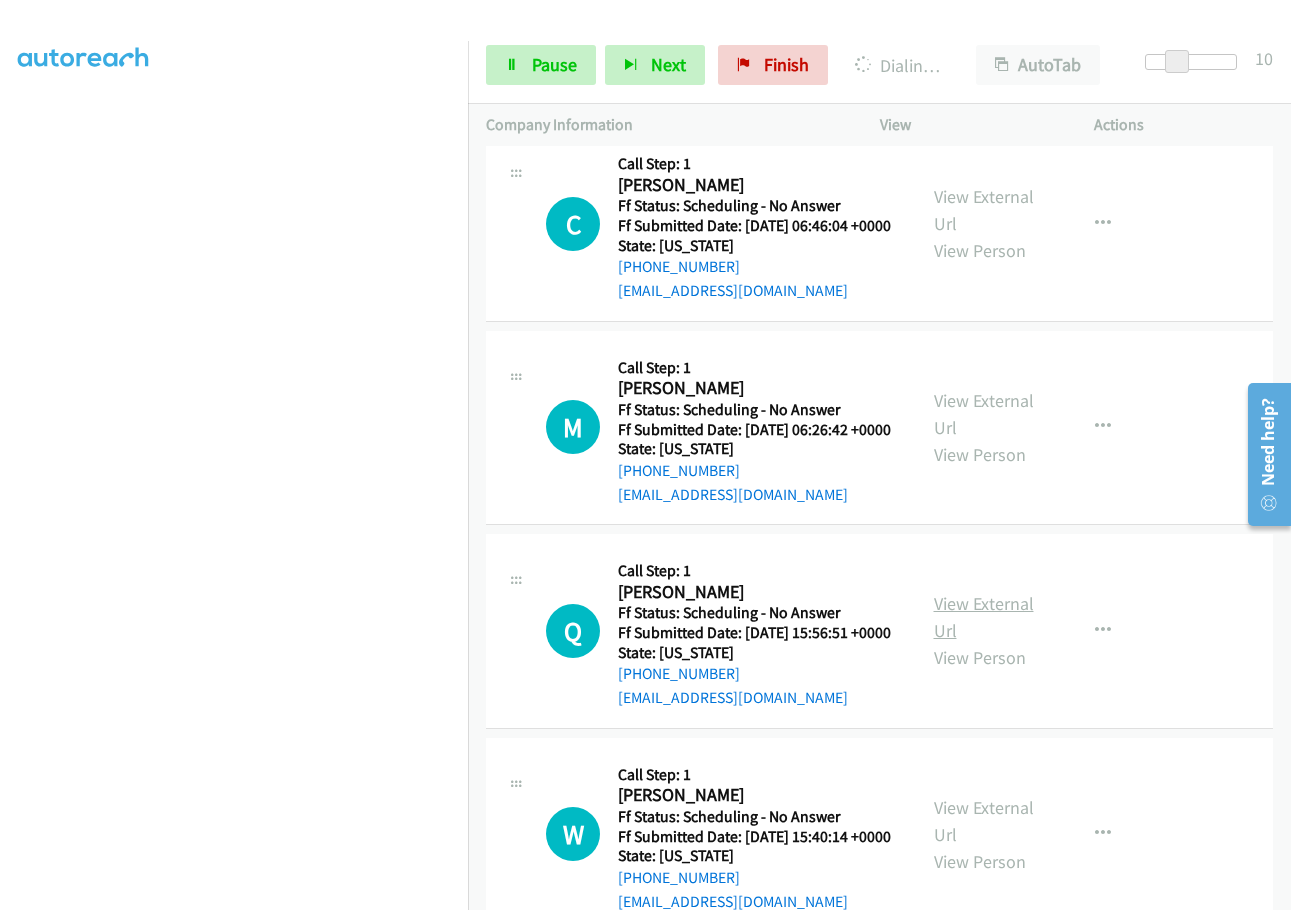 click on "View External Url" at bounding box center (984, 617) 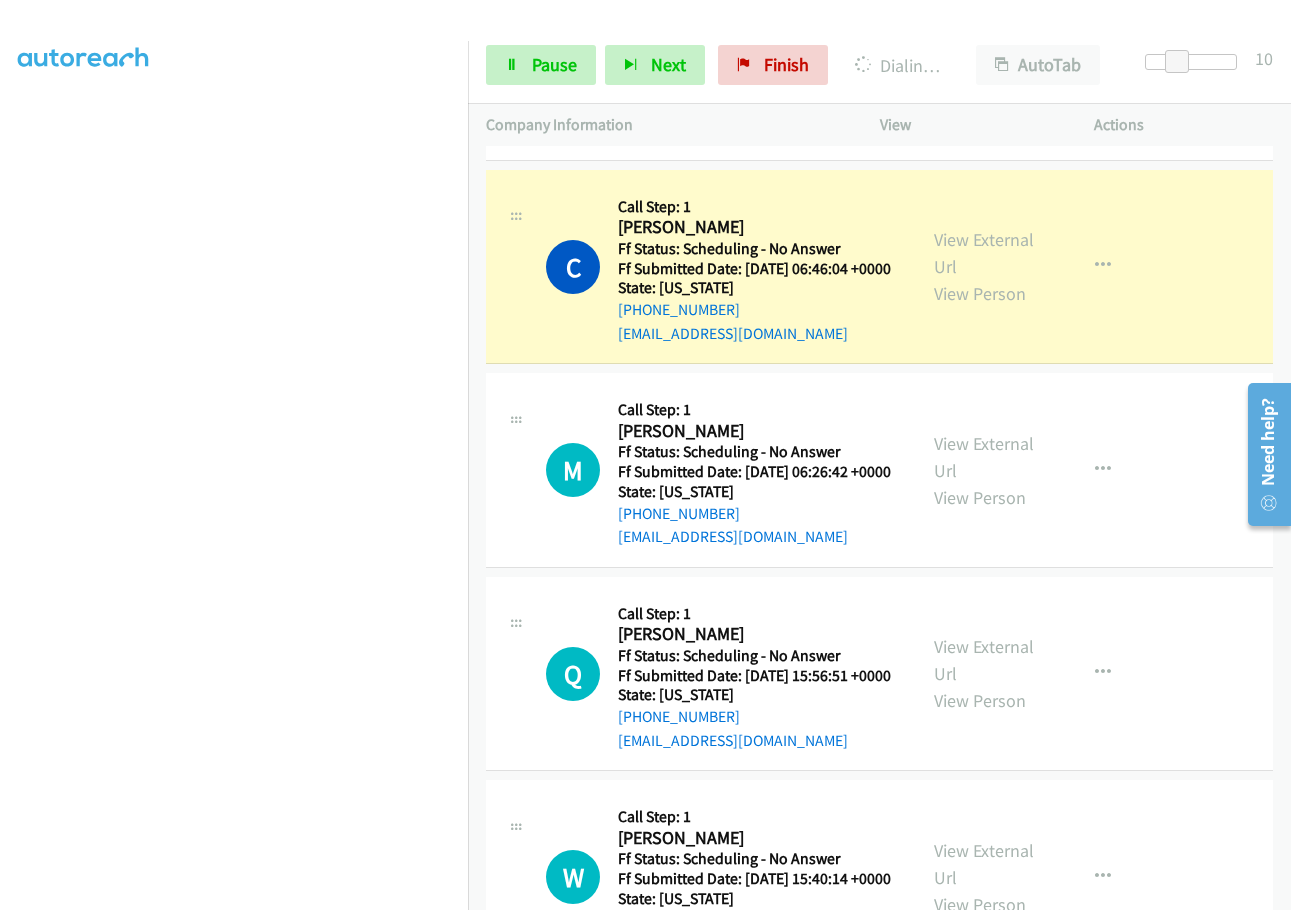 click on "Call was successful?" at bounding box center (685, 129) 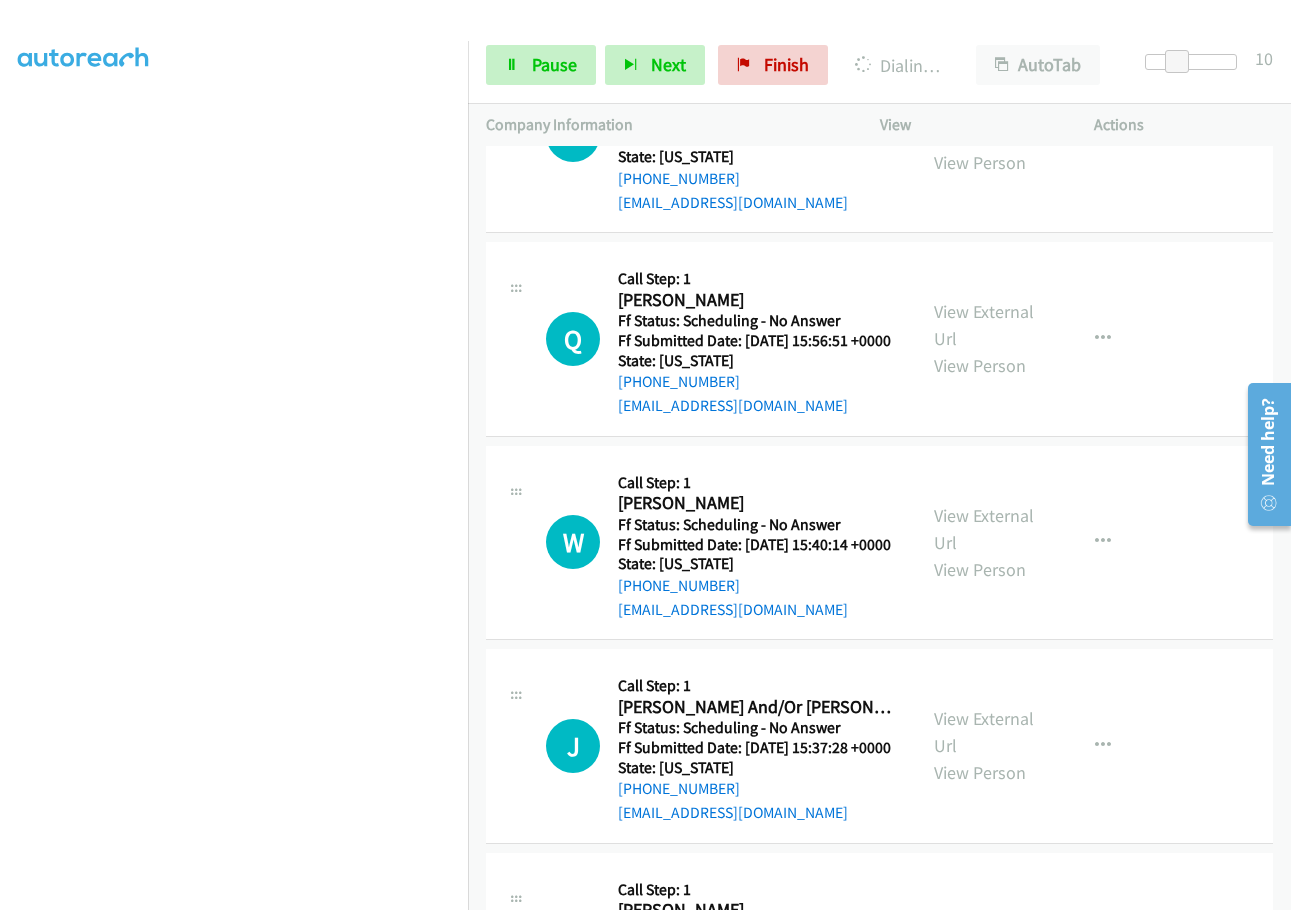 scroll, scrollTop: 3144, scrollLeft: 0, axis: vertical 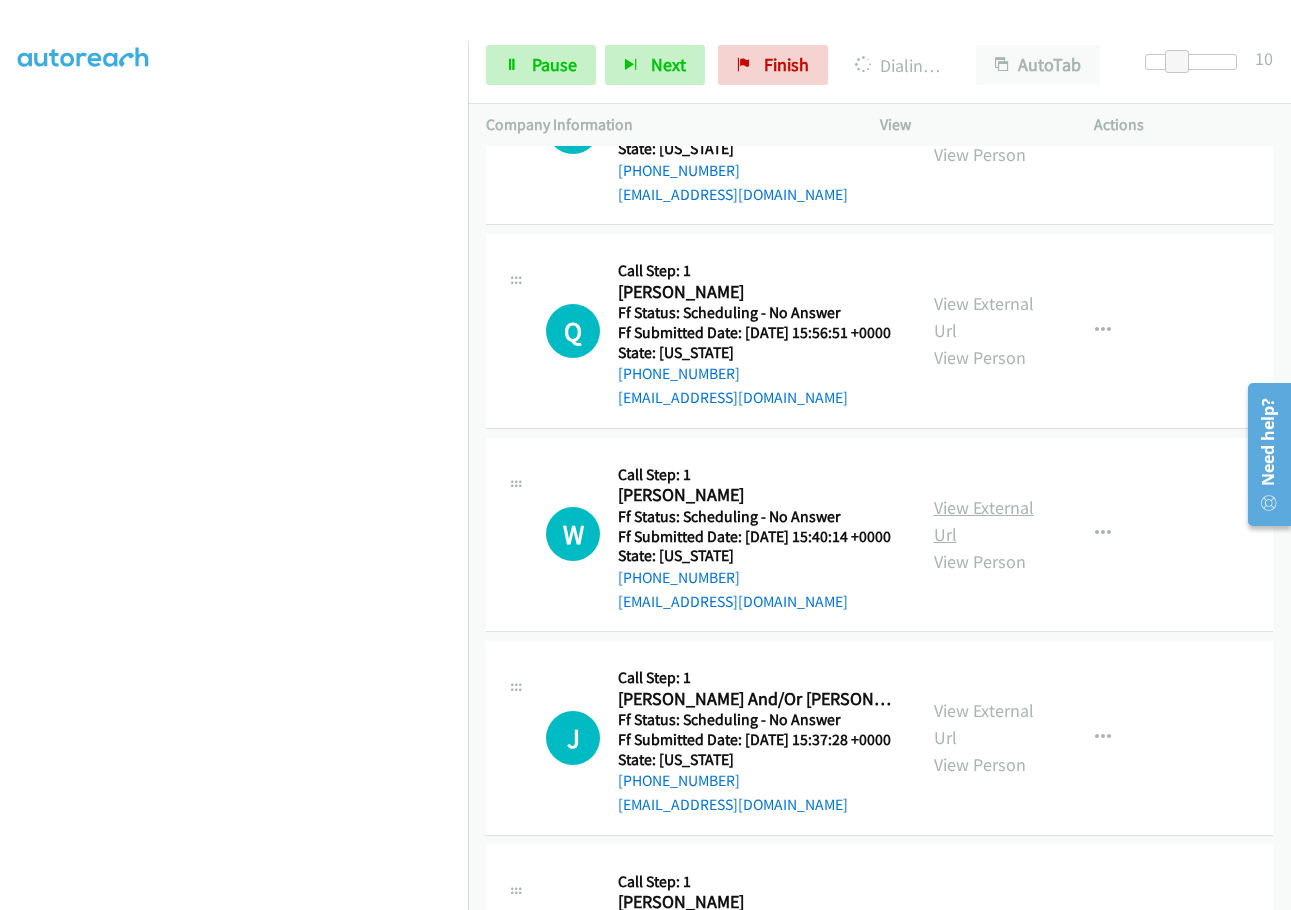 click on "View External Url" at bounding box center (984, 521) 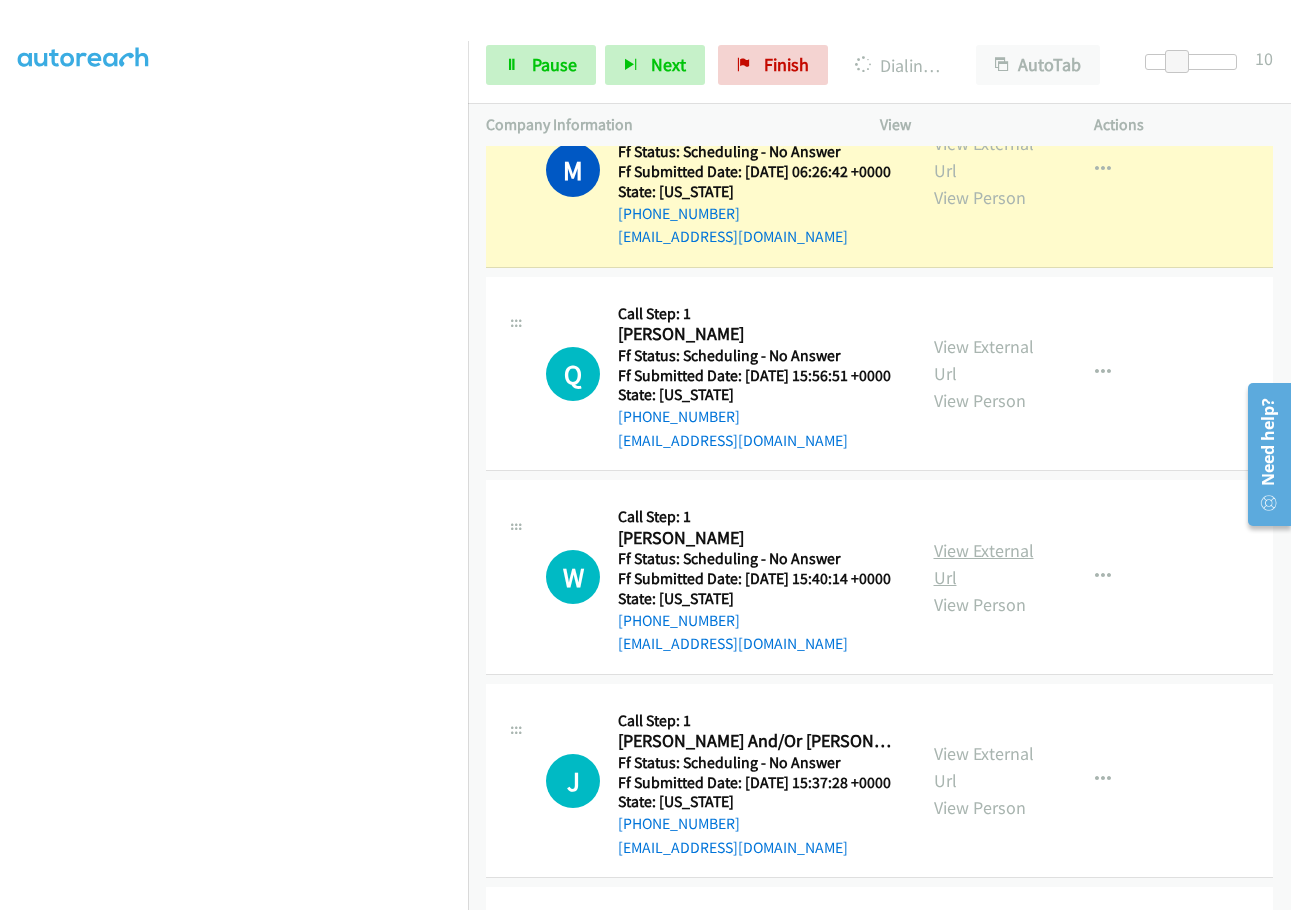 scroll, scrollTop: 3166, scrollLeft: 0, axis: vertical 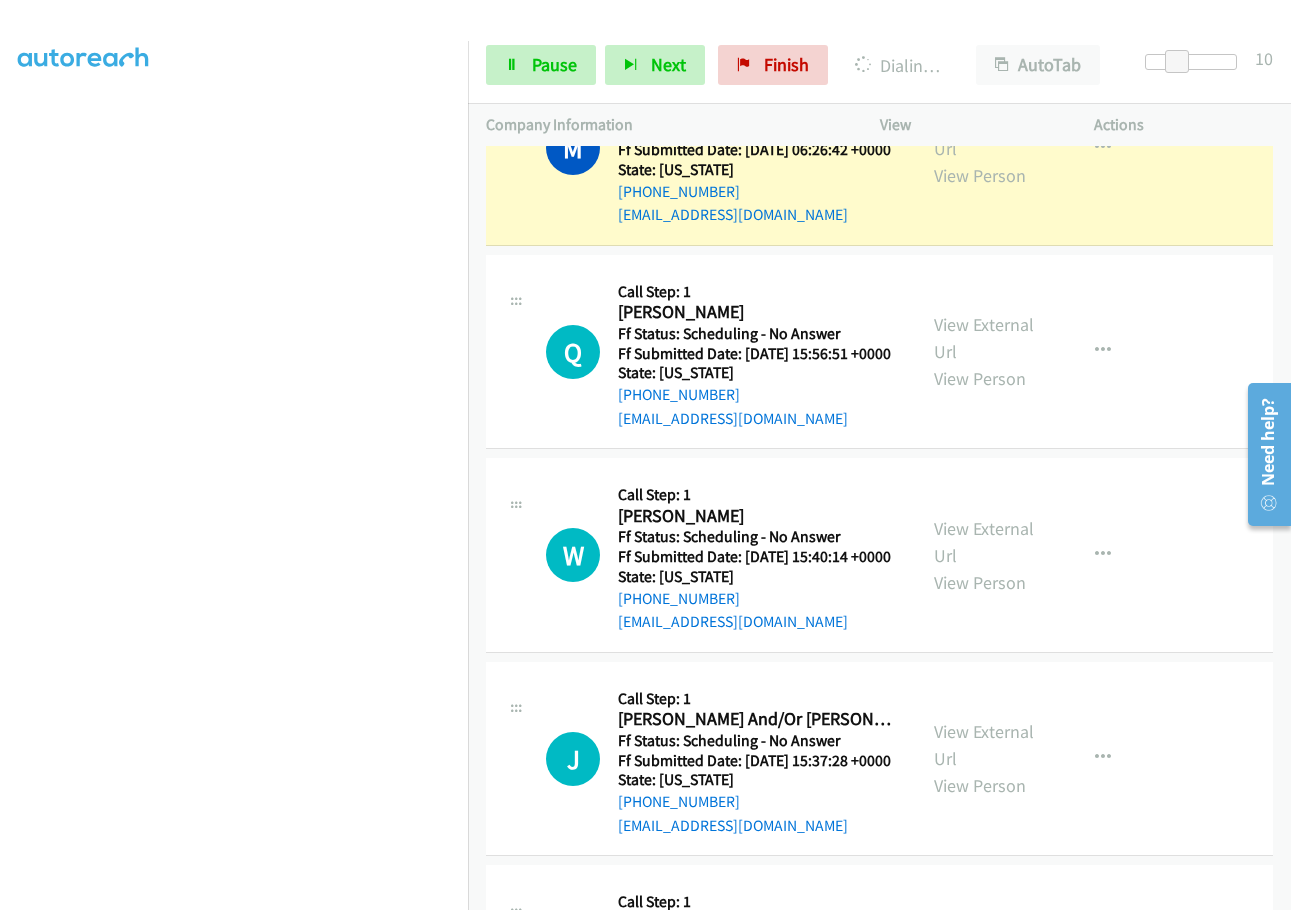 click on "Call was successful?" at bounding box center (685, 11) 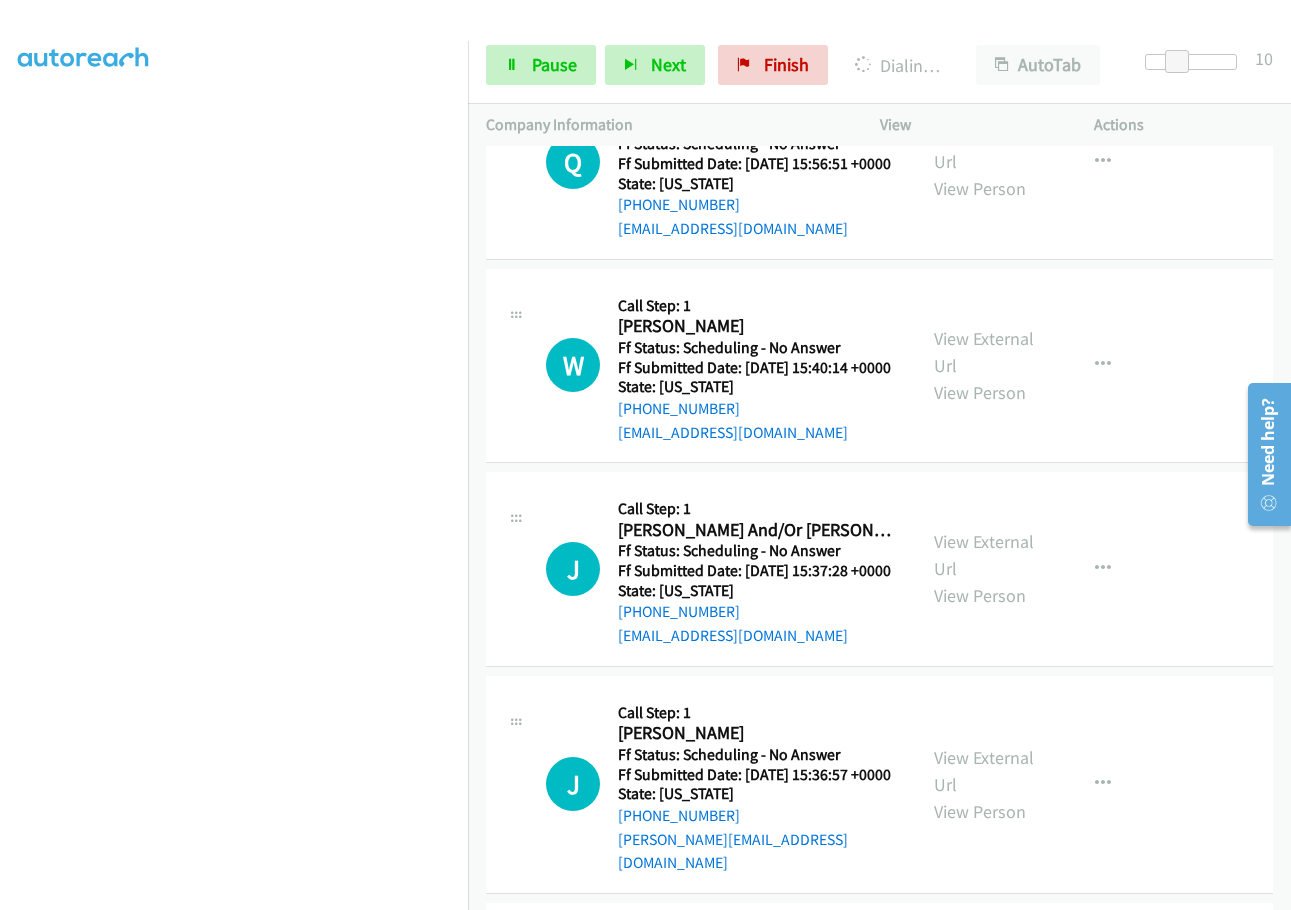 scroll, scrollTop: 3344, scrollLeft: 0, axis: vertical 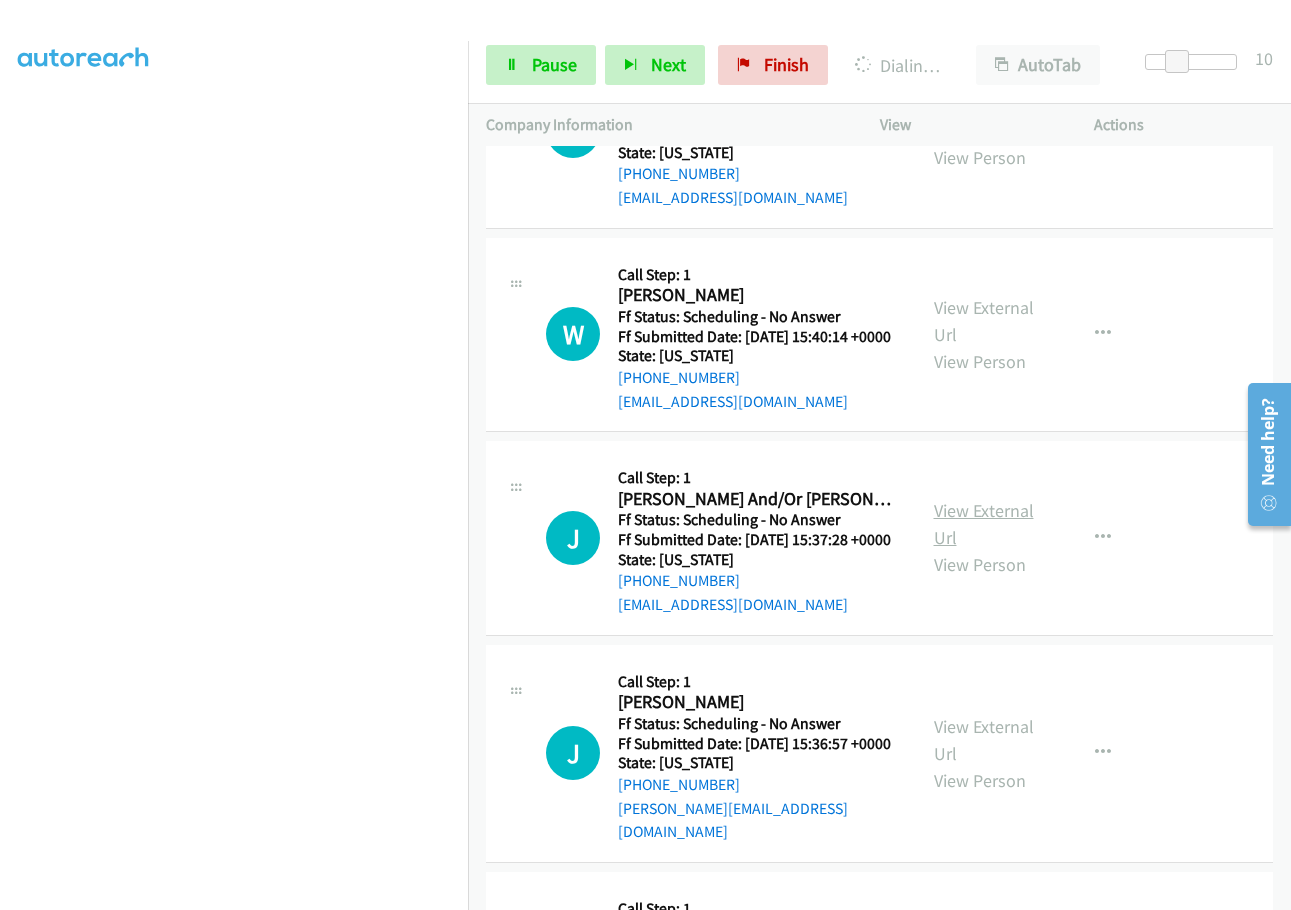 click on "View External Url" at bounding box center (984, 524) 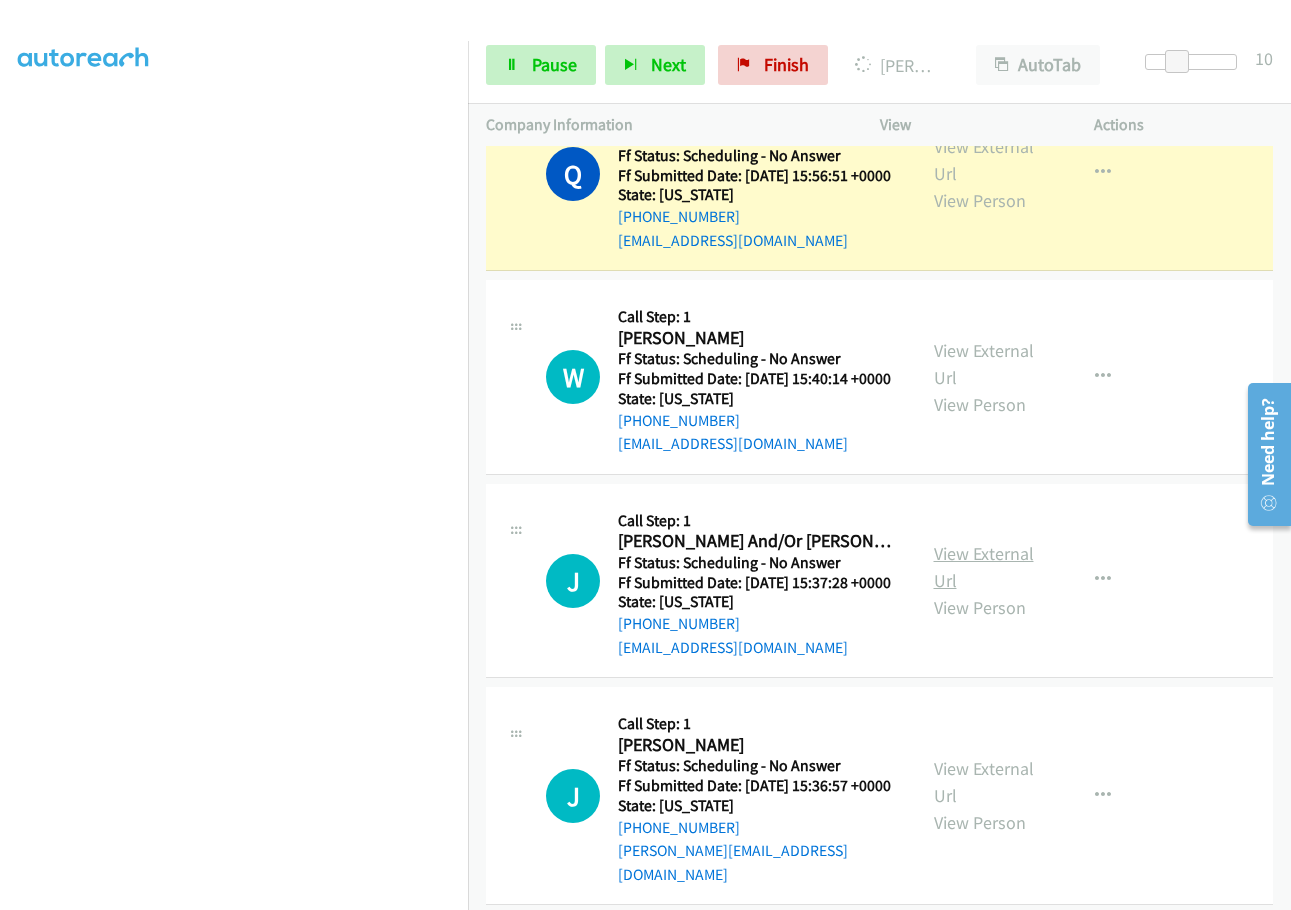 scroll, scrollTop: 3365, scrollLeft: 0, axis: vertical 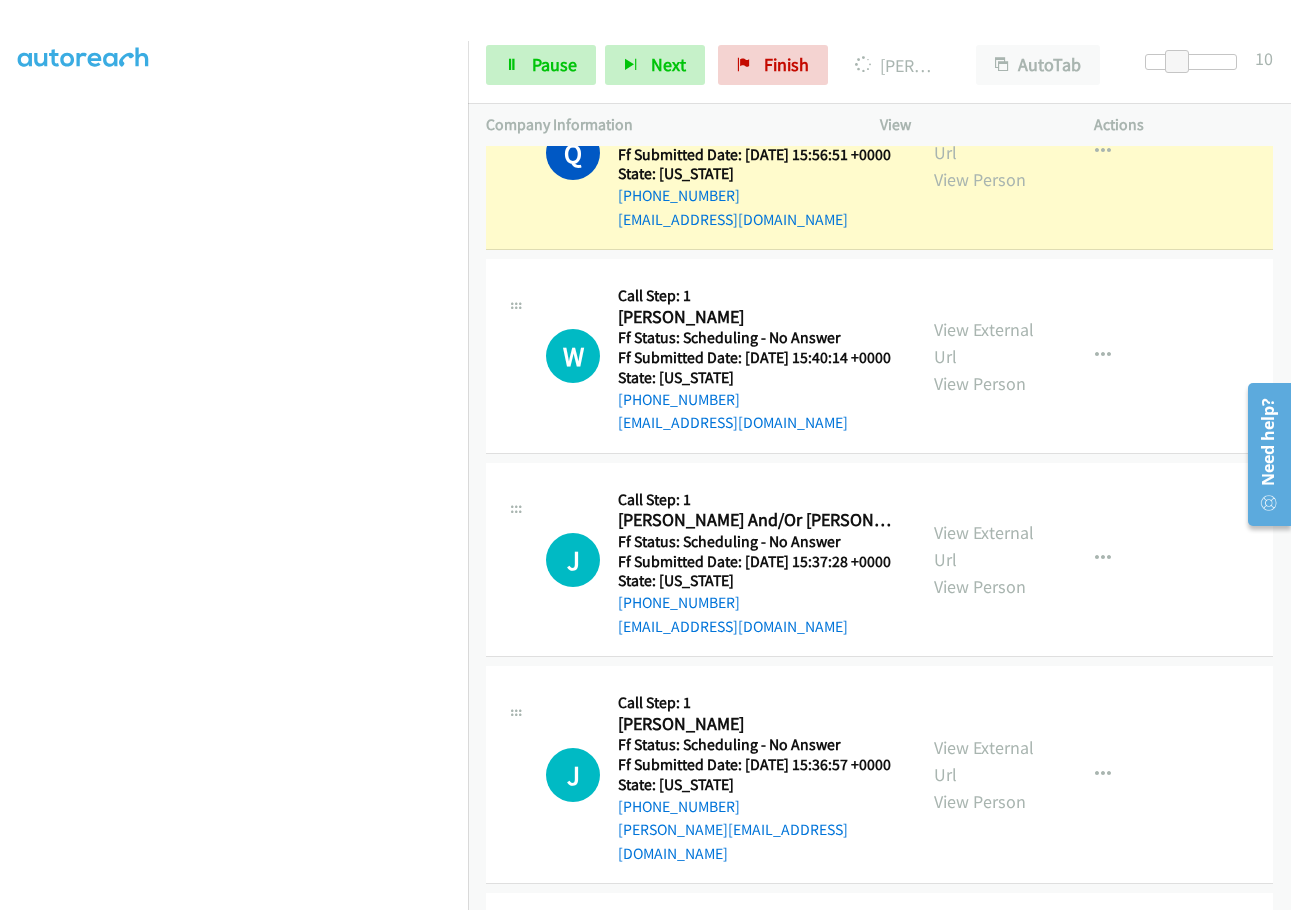 click on "Call was successful?" at bounding box center (685, 15) 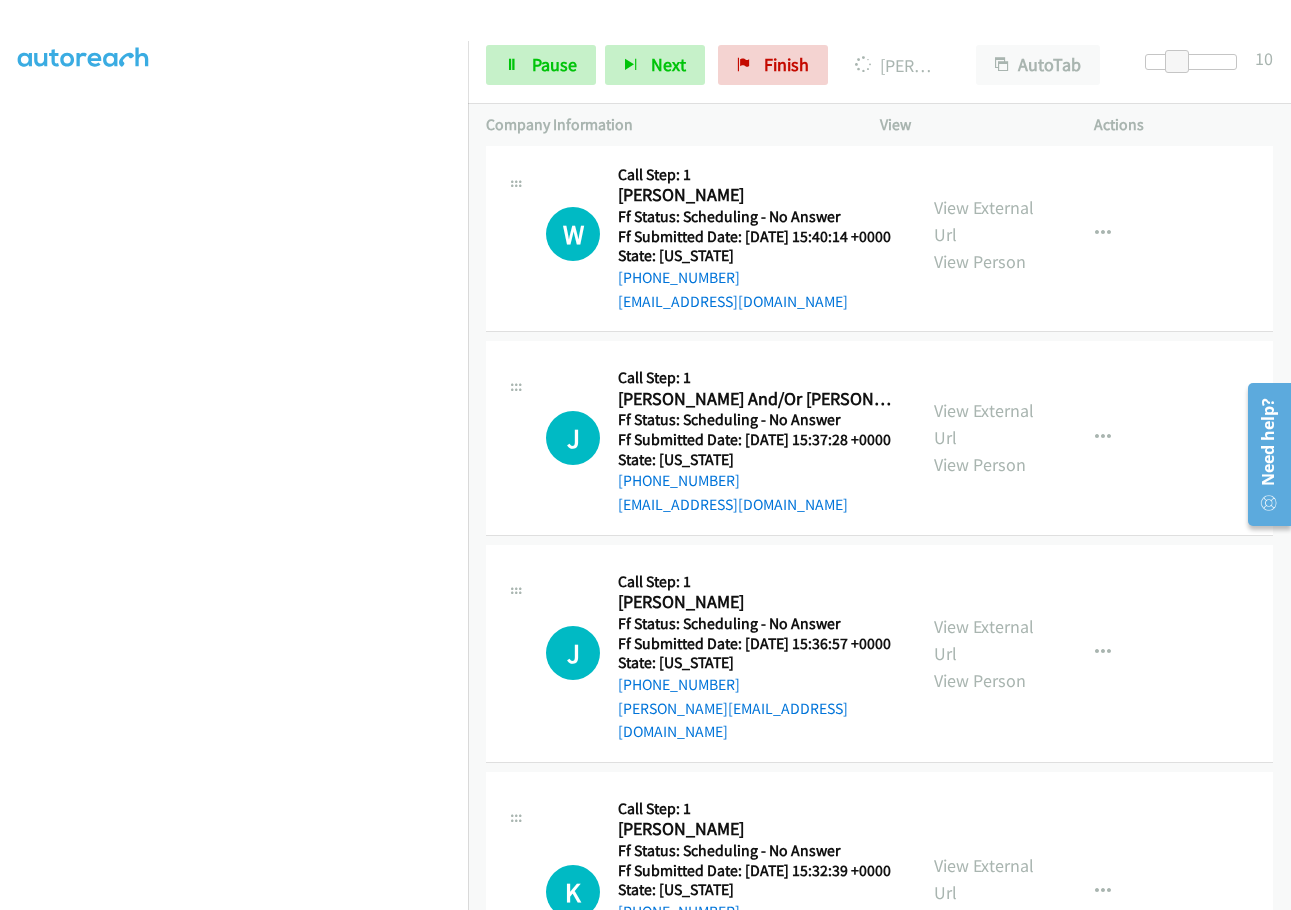 scroll, scrollTop: 3544, scrollLeft: 0, axis: vertical 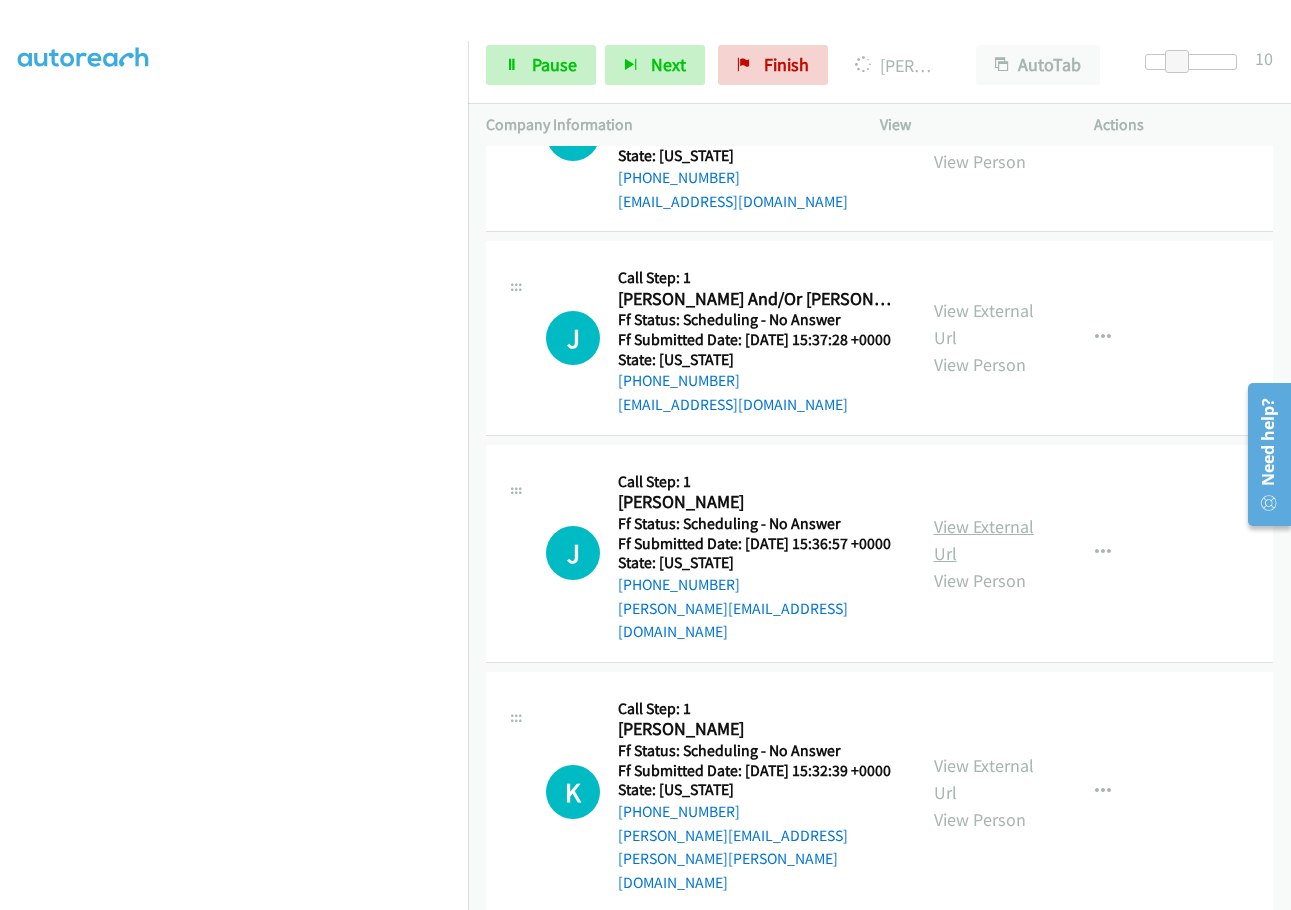 click on "View External Url" at bounding box center (984, 540) 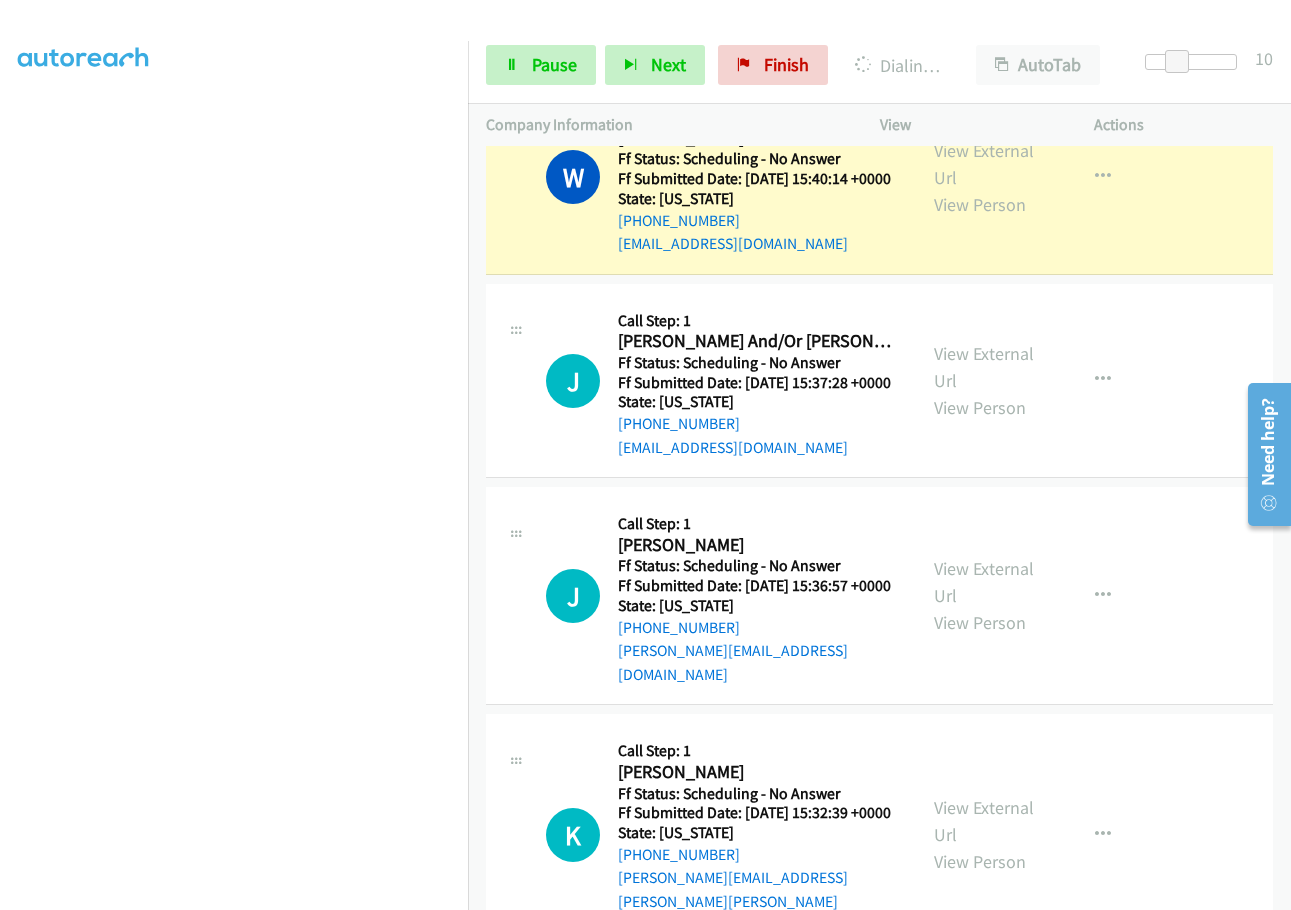 click on "Call was successful?" at bounding box center [685, 40] 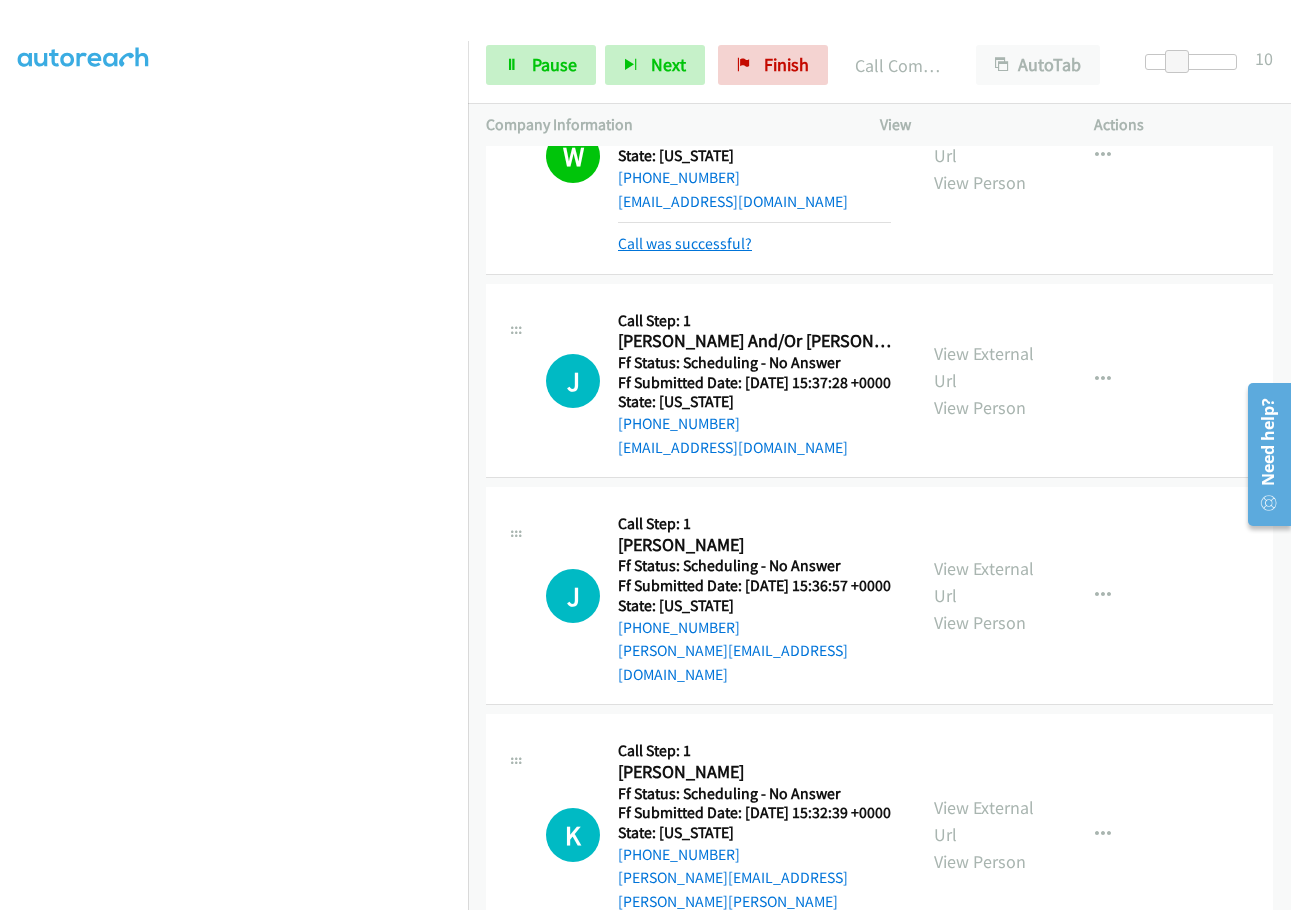 click on "Call was successful?" at bounding box center [685, 243] 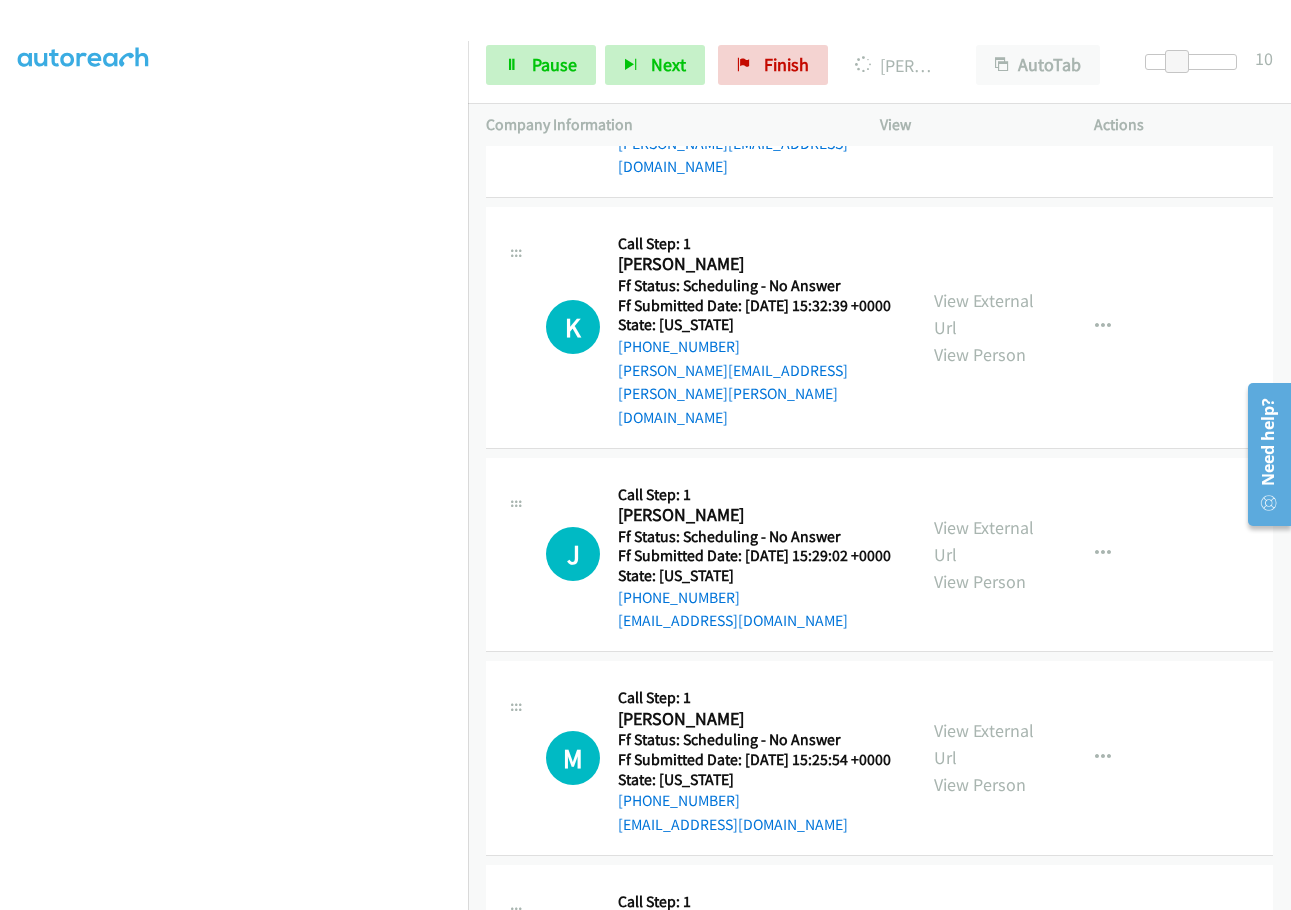 scroll, scrollTop: 4044, scrollLeft: 0, axis: vertical 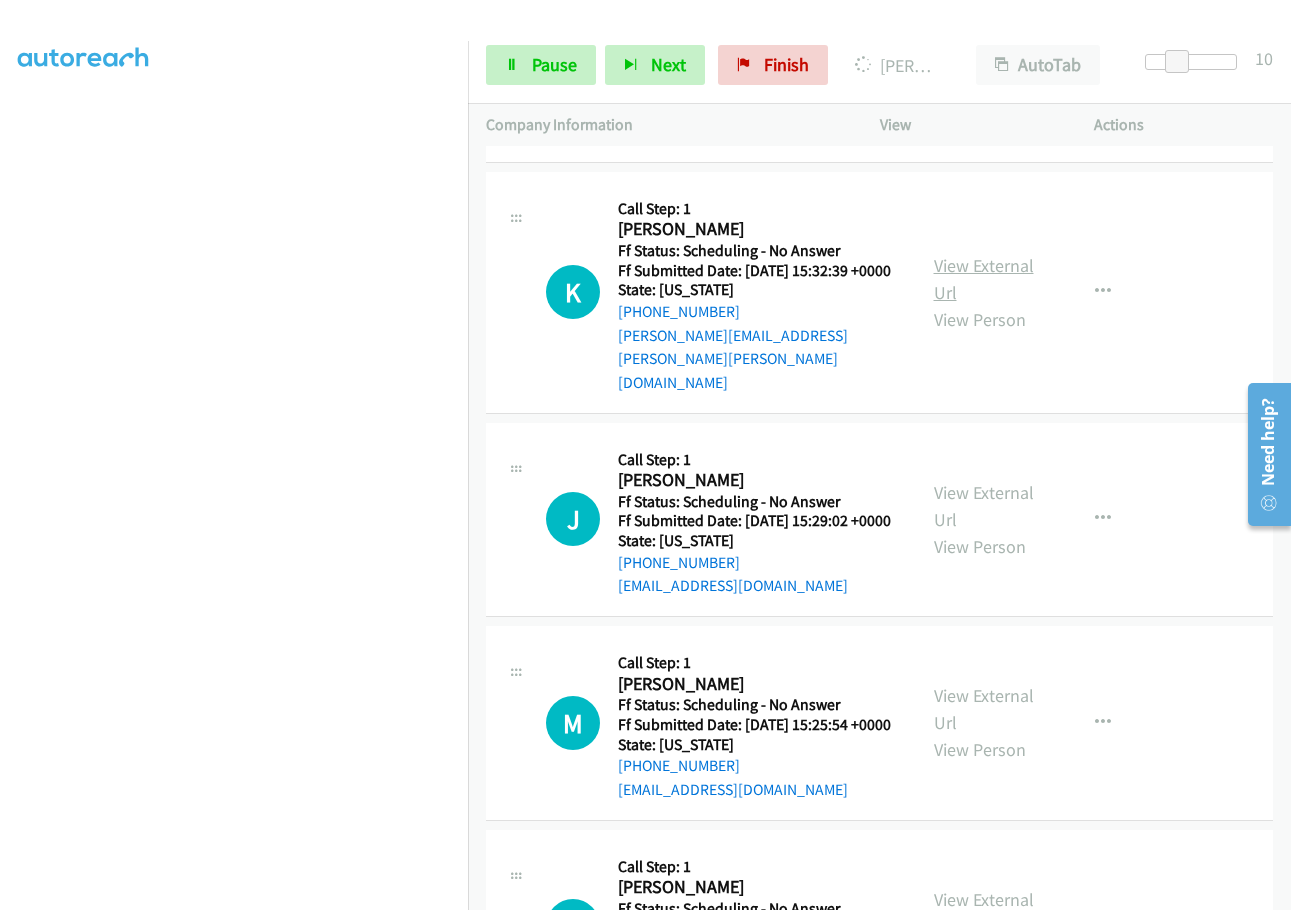 click on "View External Url" at bounding box center [984, 279] 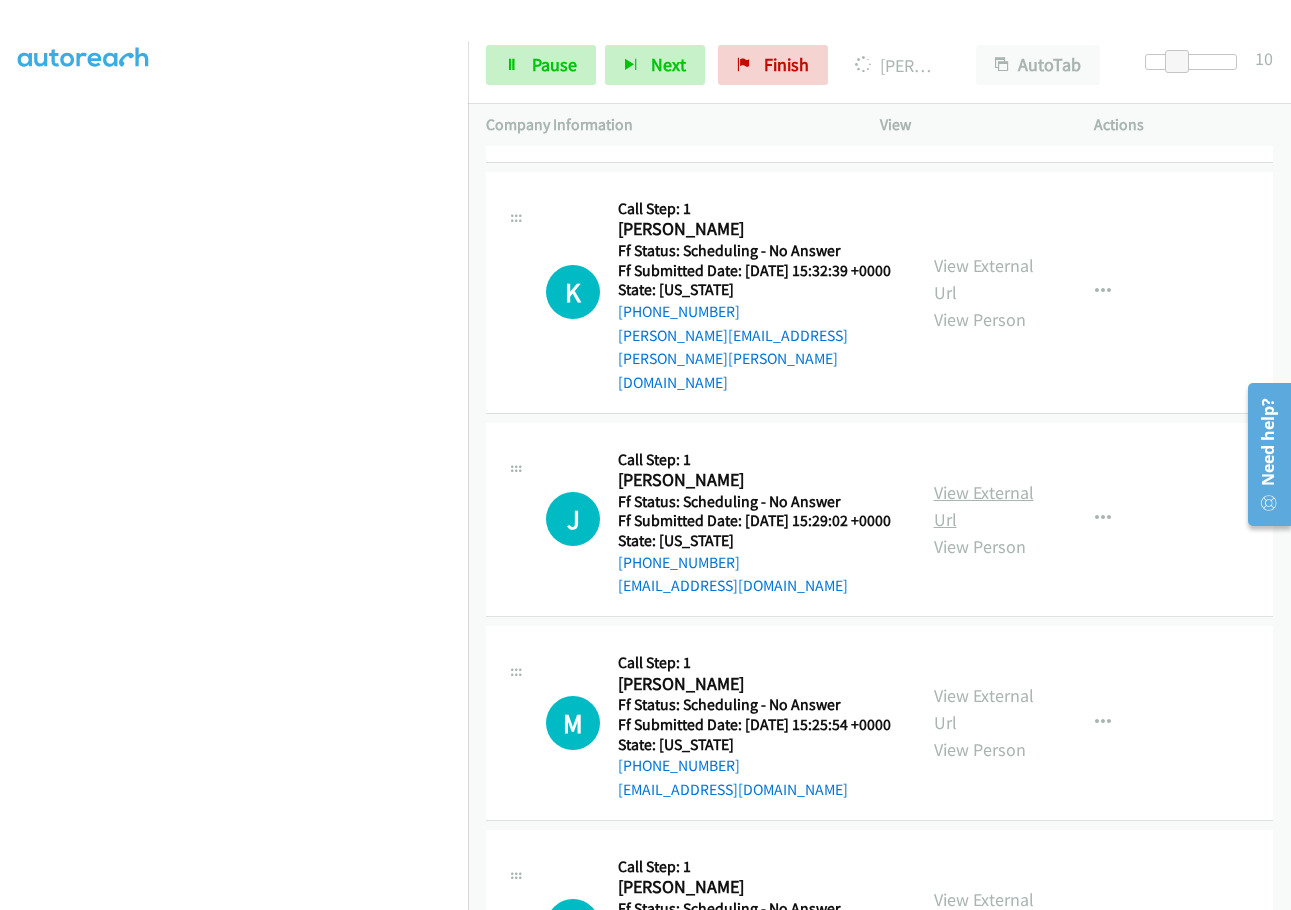 click on "View External Url" at bounding box center [984, 506] 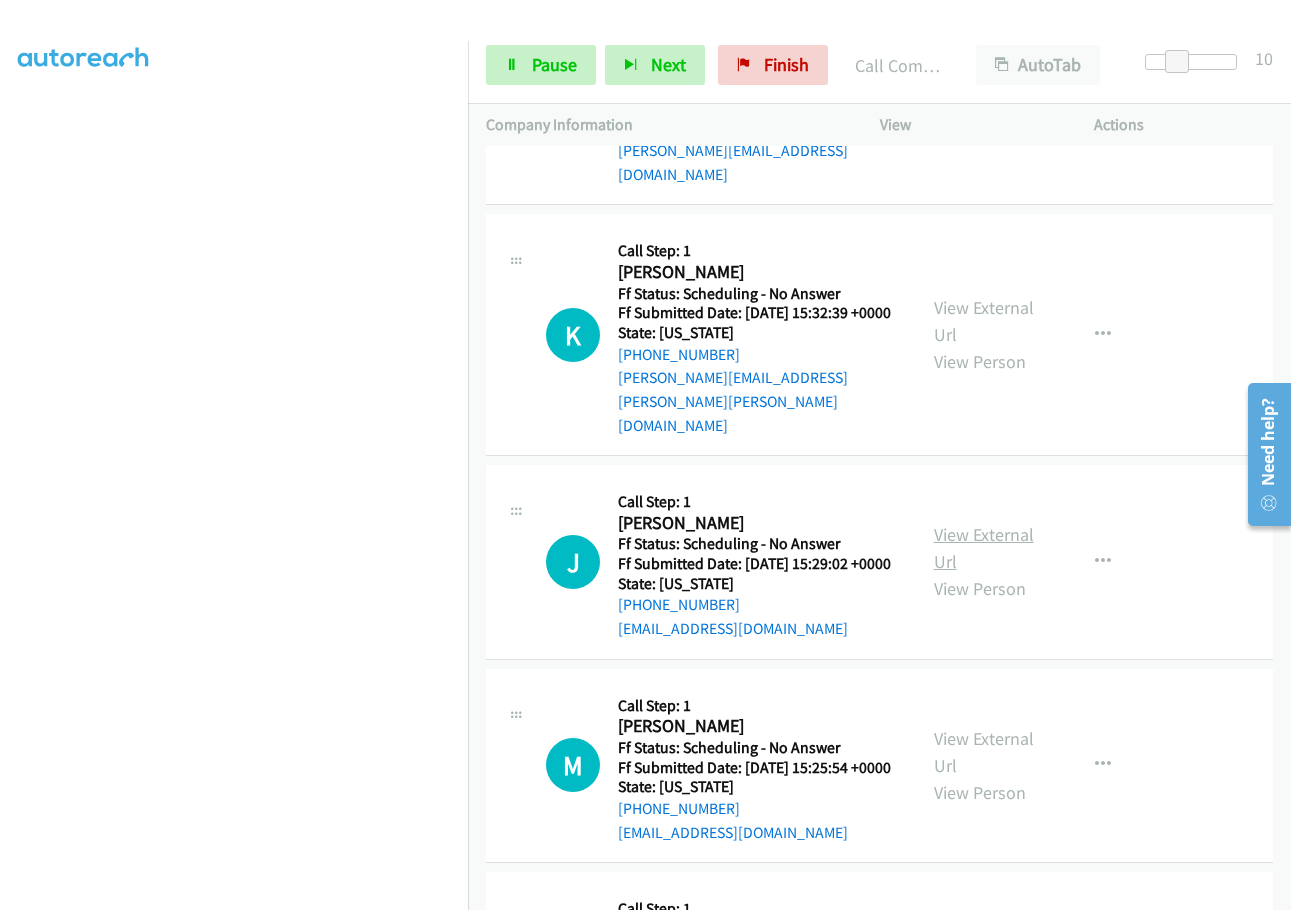 scroll, scrollTop: 4065, scrollLeft: 0, axis: vertical 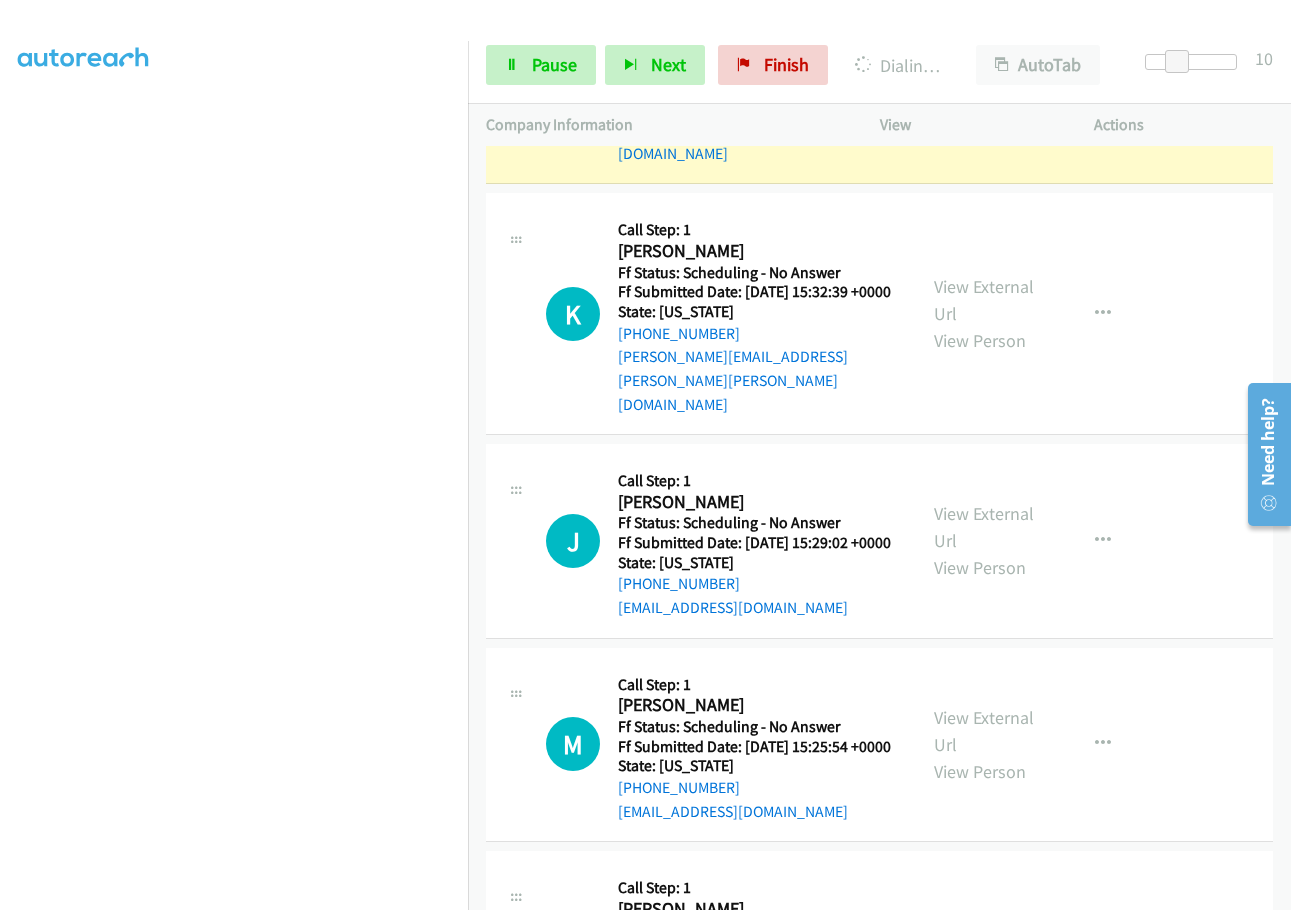 click on "Call was successful?" at bounding box center [685, -74] 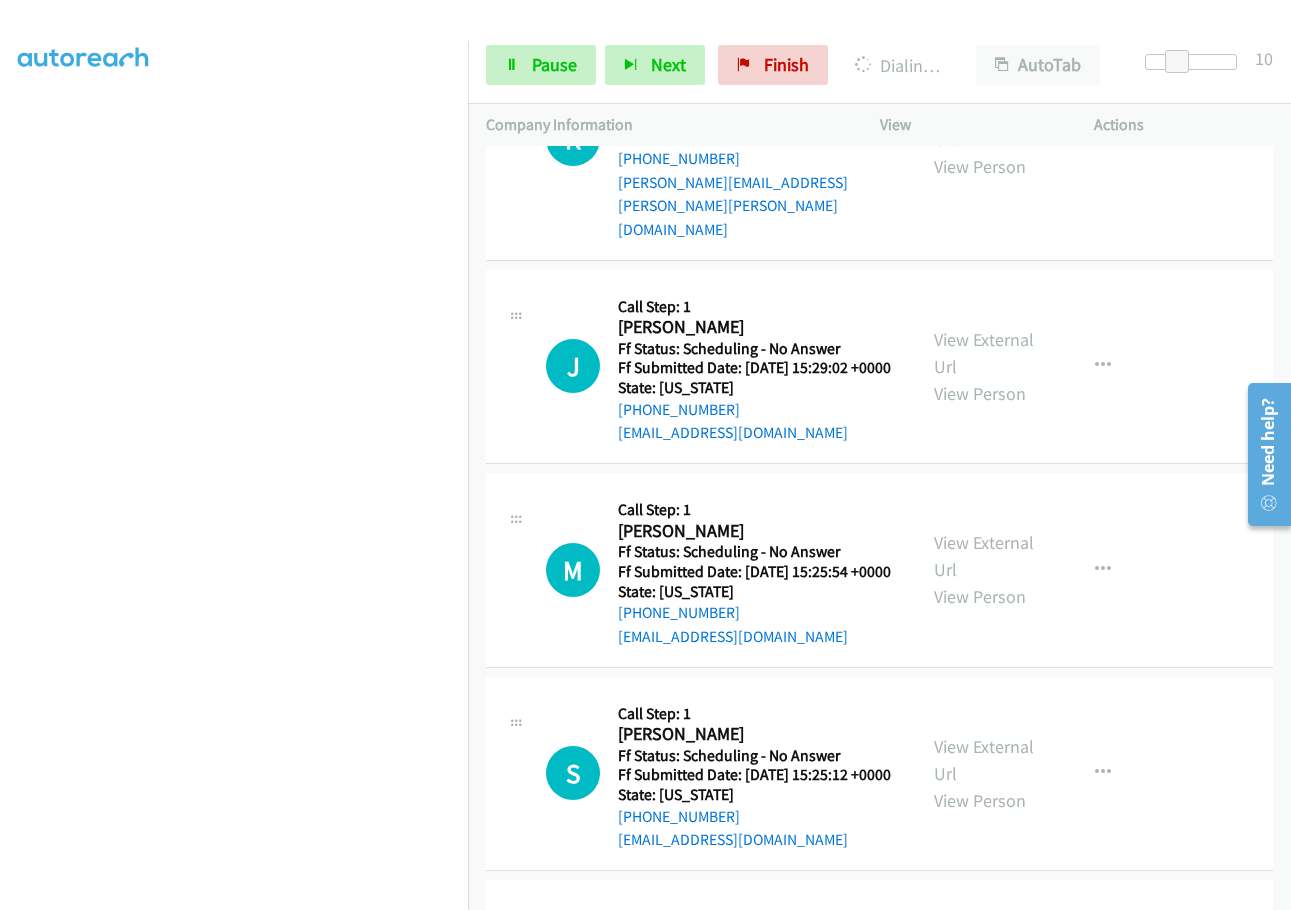 scroll, scrollTop: 4244, scrollLeft: 0, axis: vertical 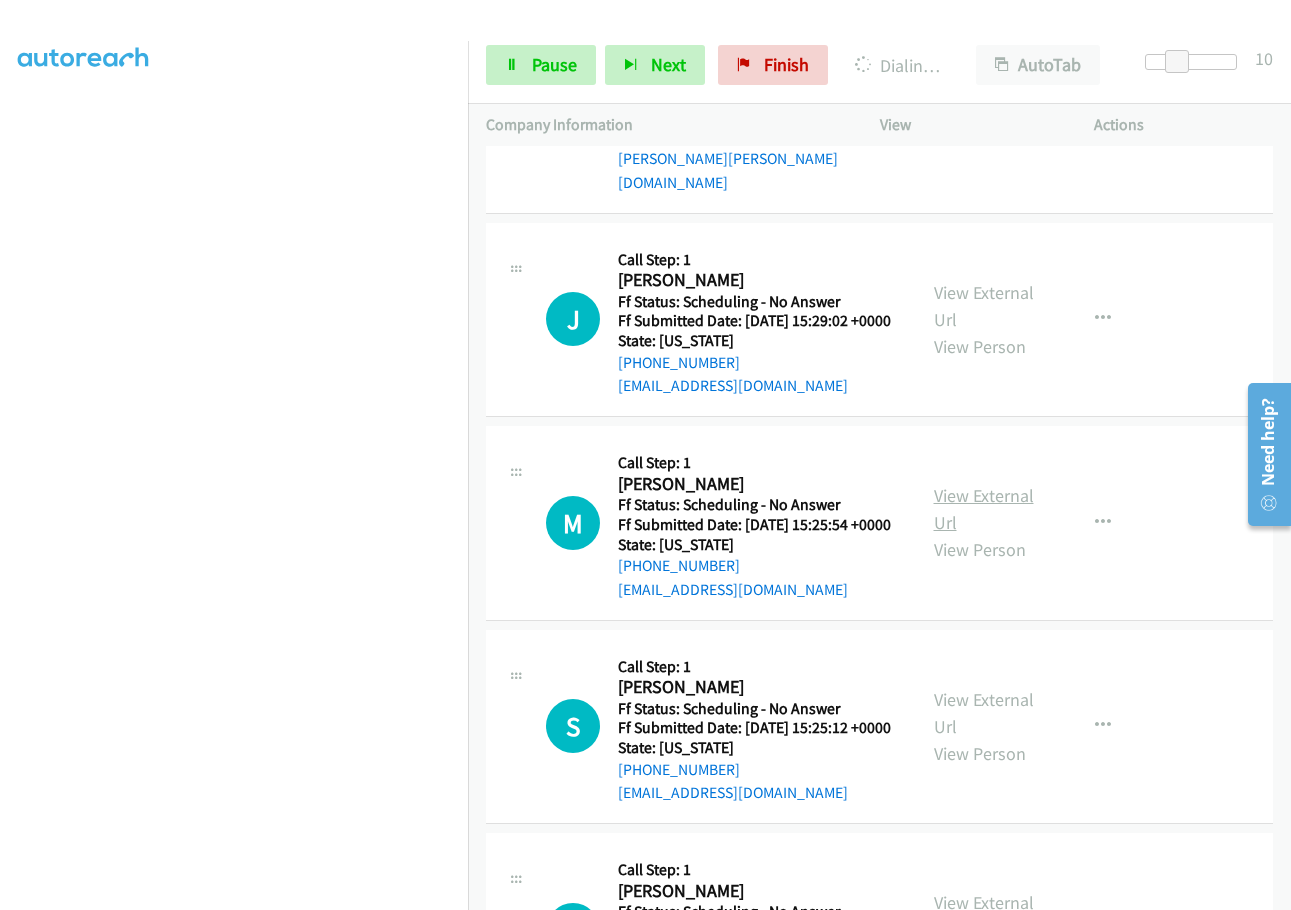 click on "View External Url" at bounding box center [984, 509] 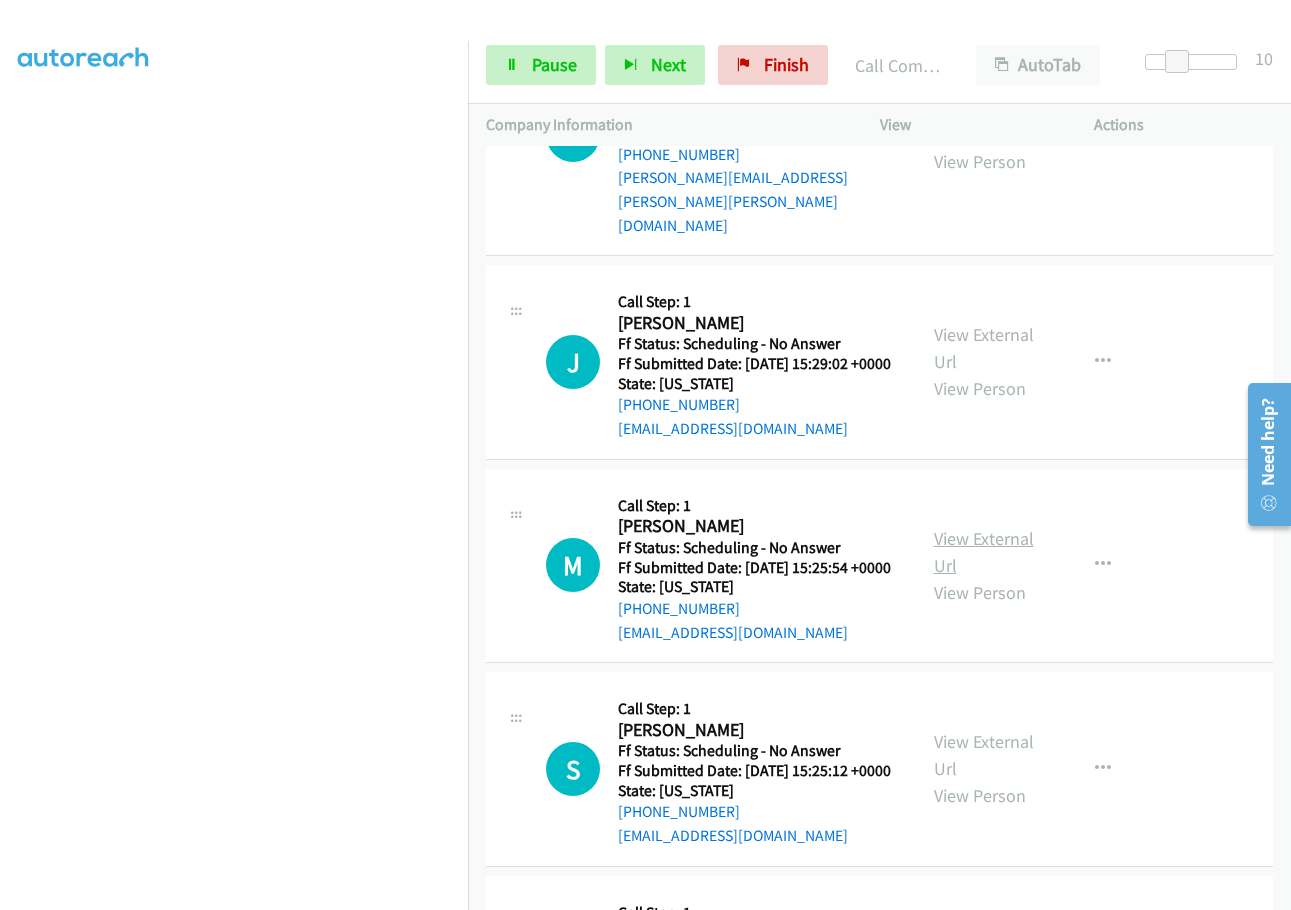 scroll, scrollTop: 4266, scrollLeft: 0, axis: vertical 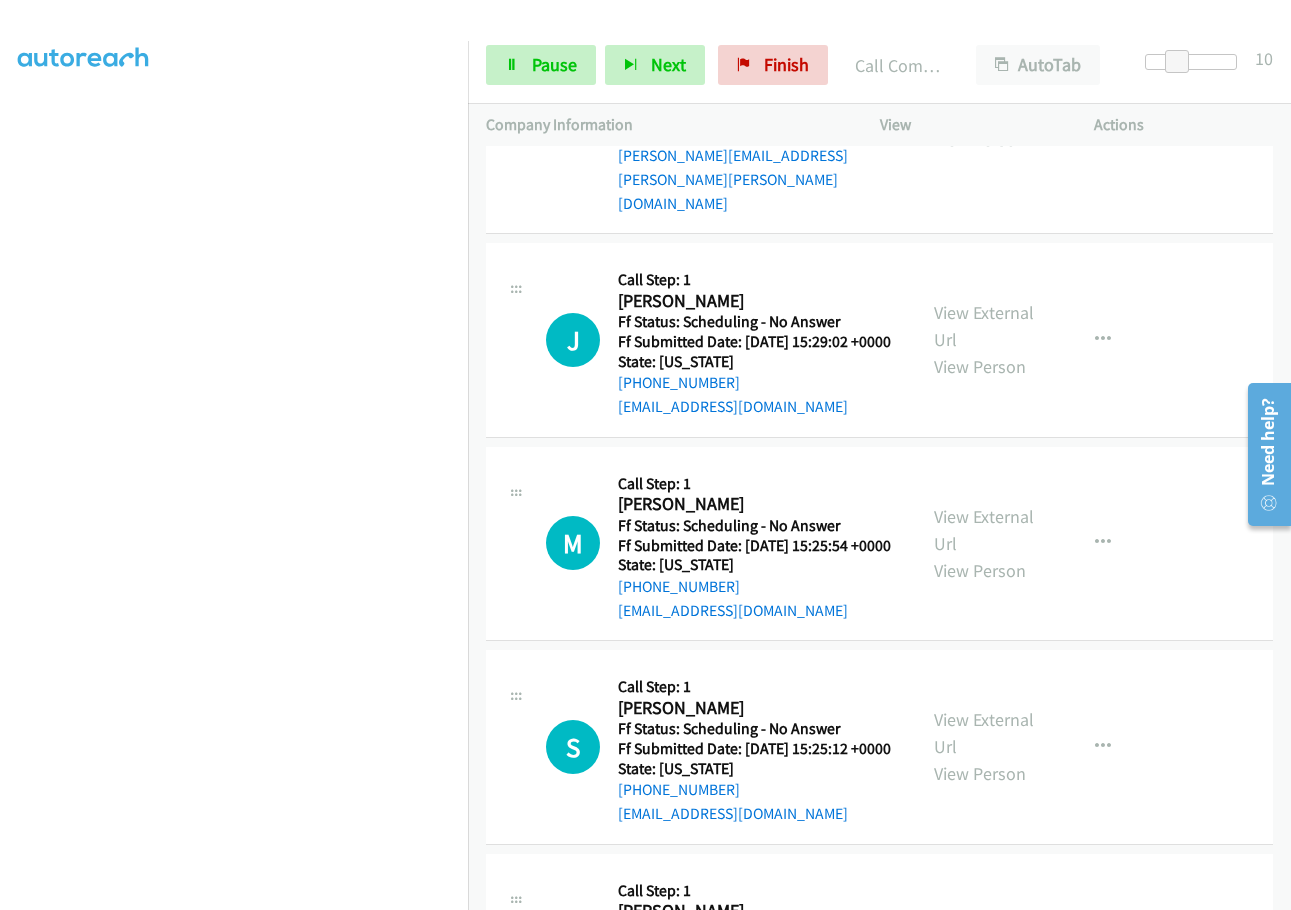 click on "Call was successful?" at bounding box center [685, -48] 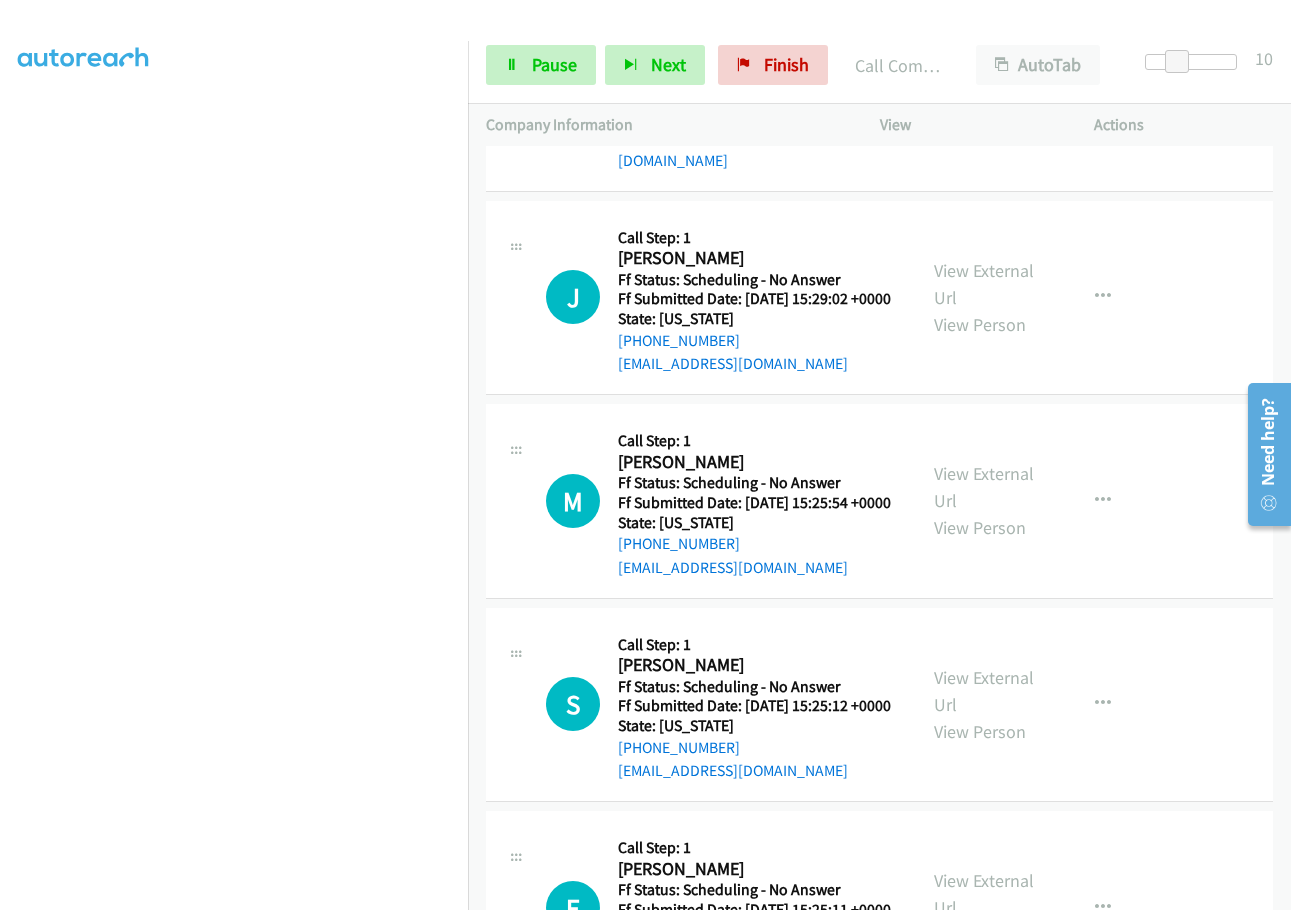 scroll, scrollTop: 4244, scrollLeft: 0, axis: vertical 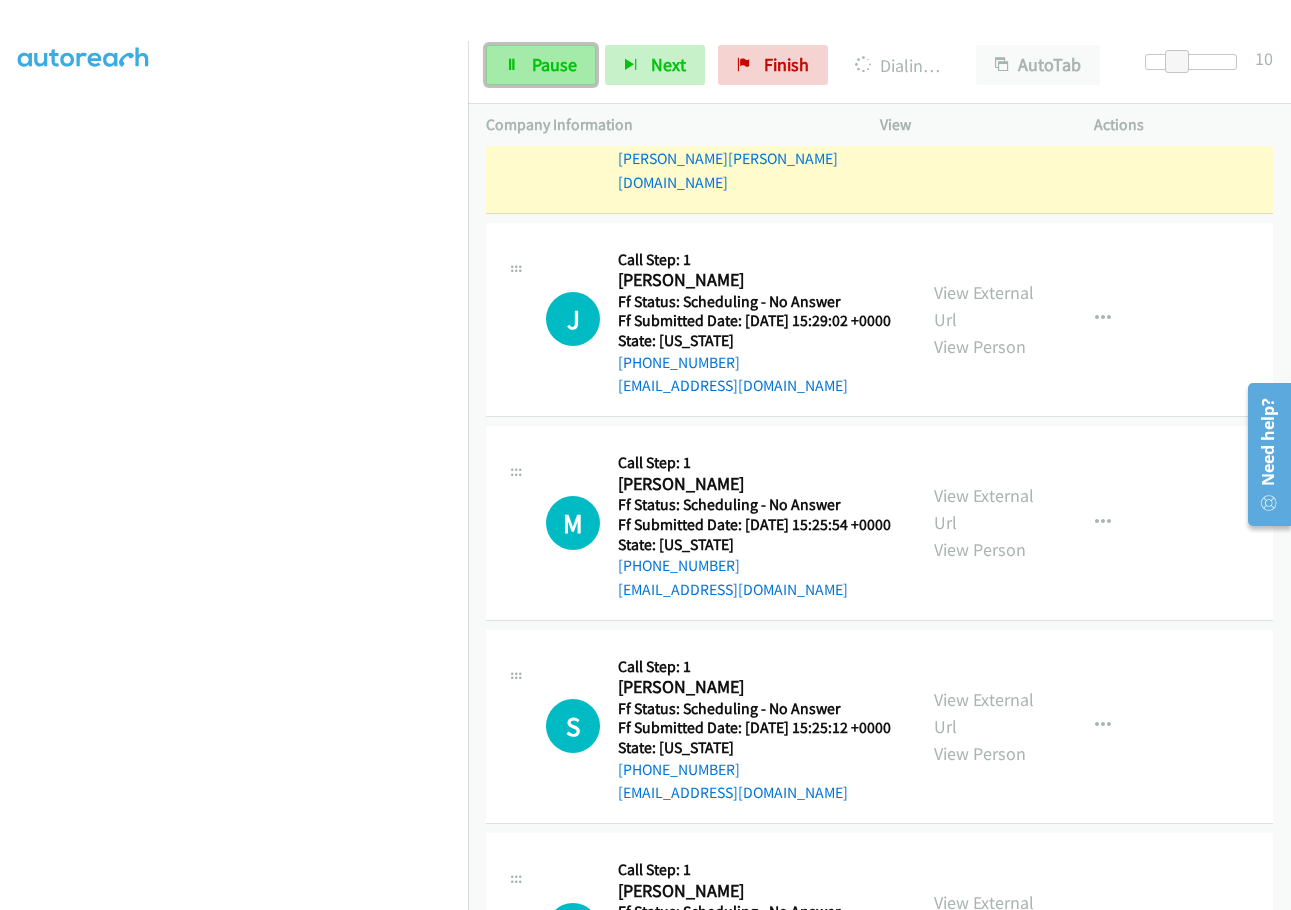 click on "Pause" at bounding box center (554, 64) 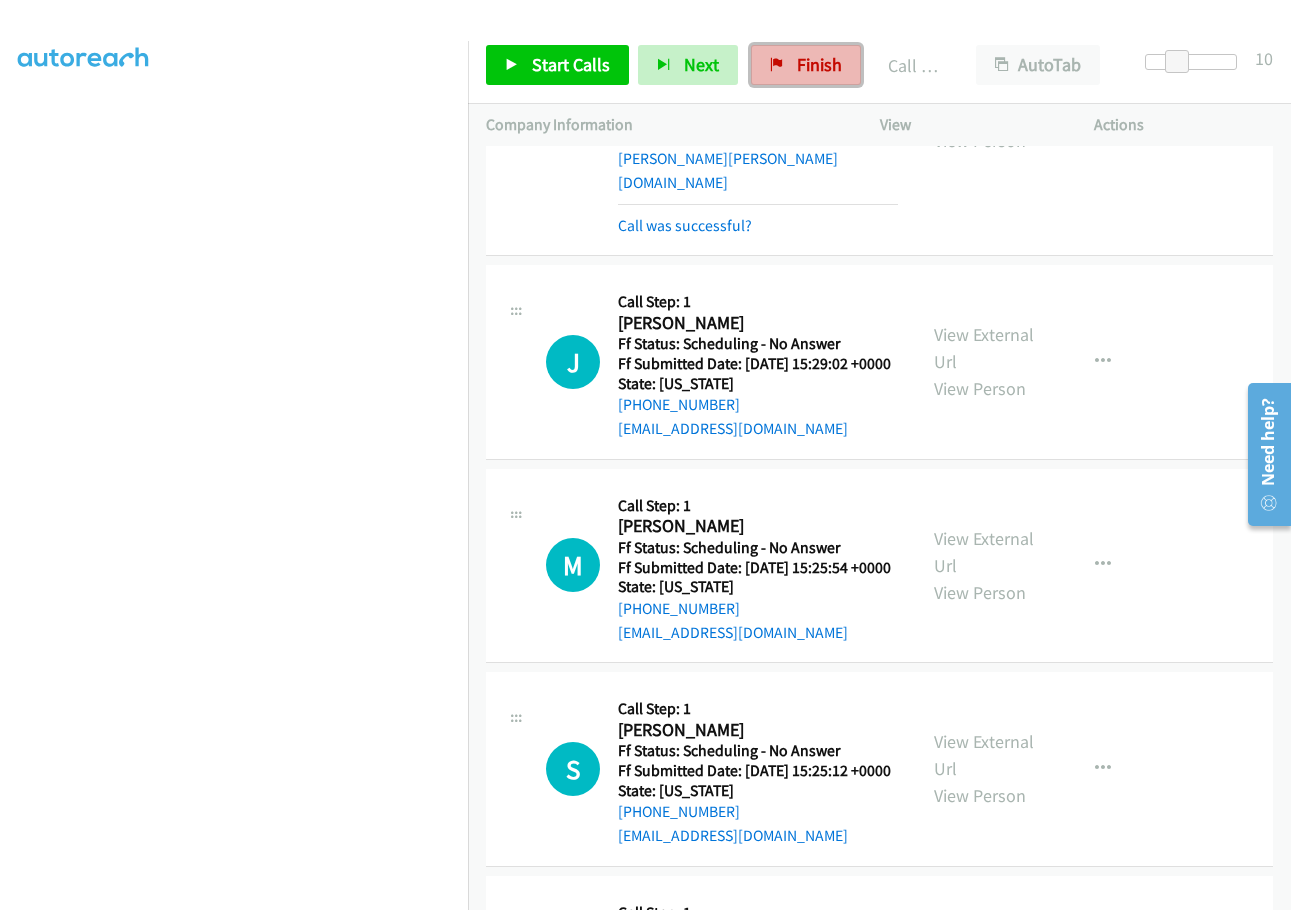 click on "Finish" at bounding box center [819, 64] 